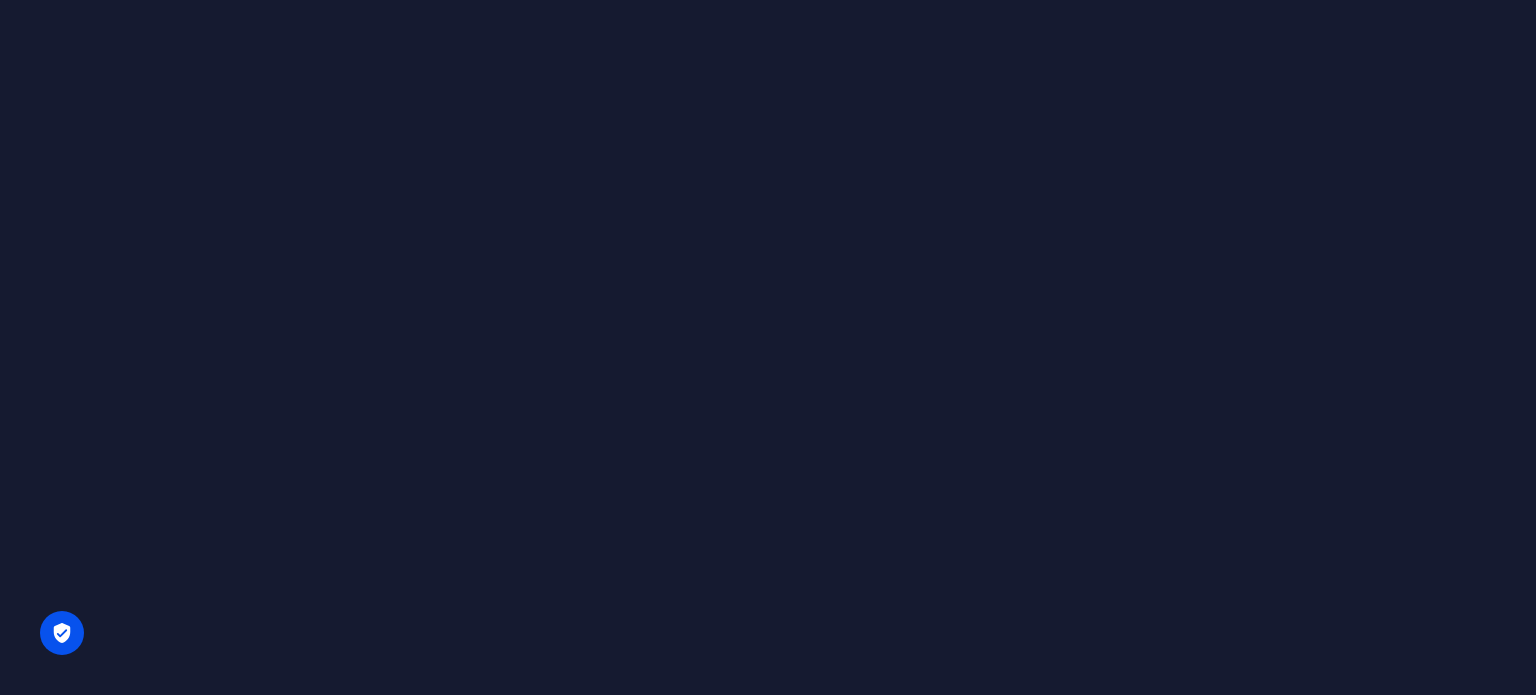 scroll, scrollTop: 0, scrollLeft: 0, axis: both 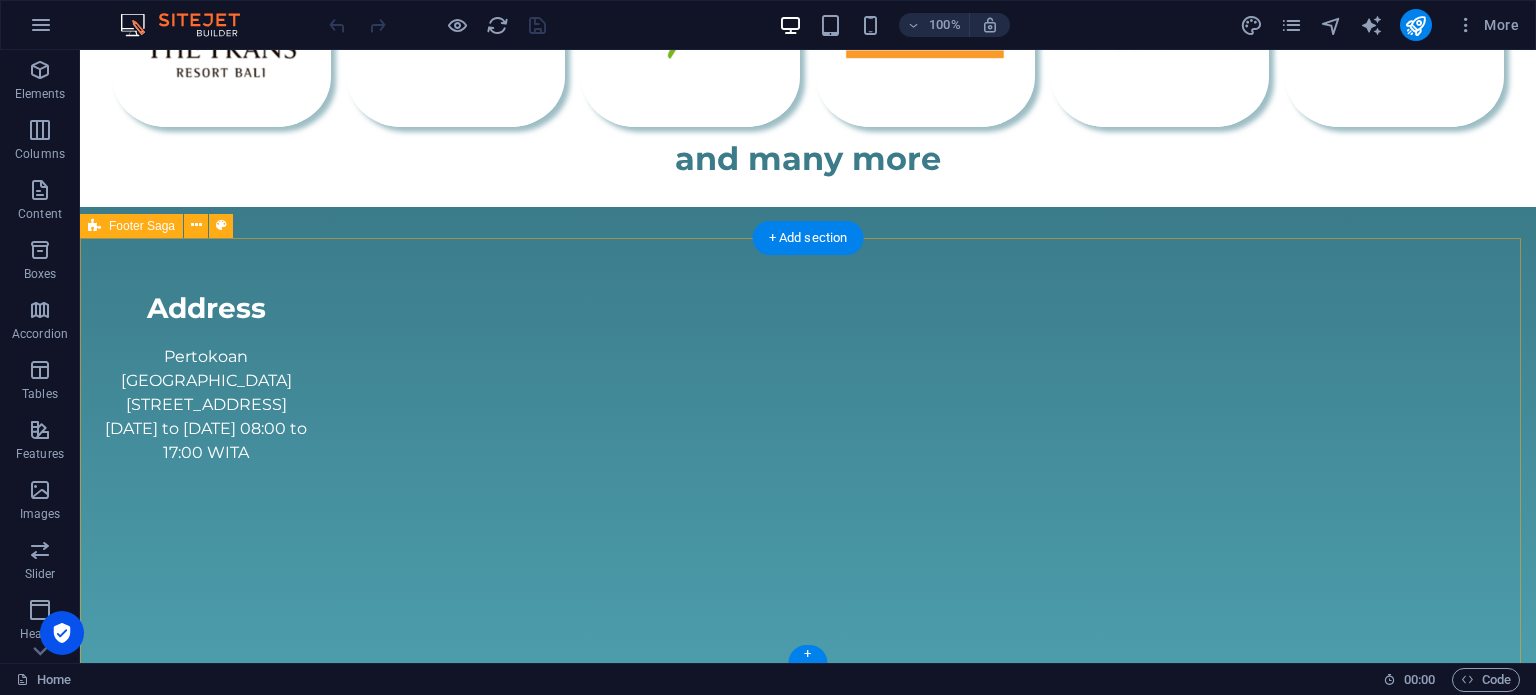 click on "Address [GEOGRAPHIC_DATA][STREET_ADDRESS] [DATE] to [DATE] 08:00 to 17:00 WITA Find Us E-Commerce Tokopedia Shopee" at bounding box center [808, 762] 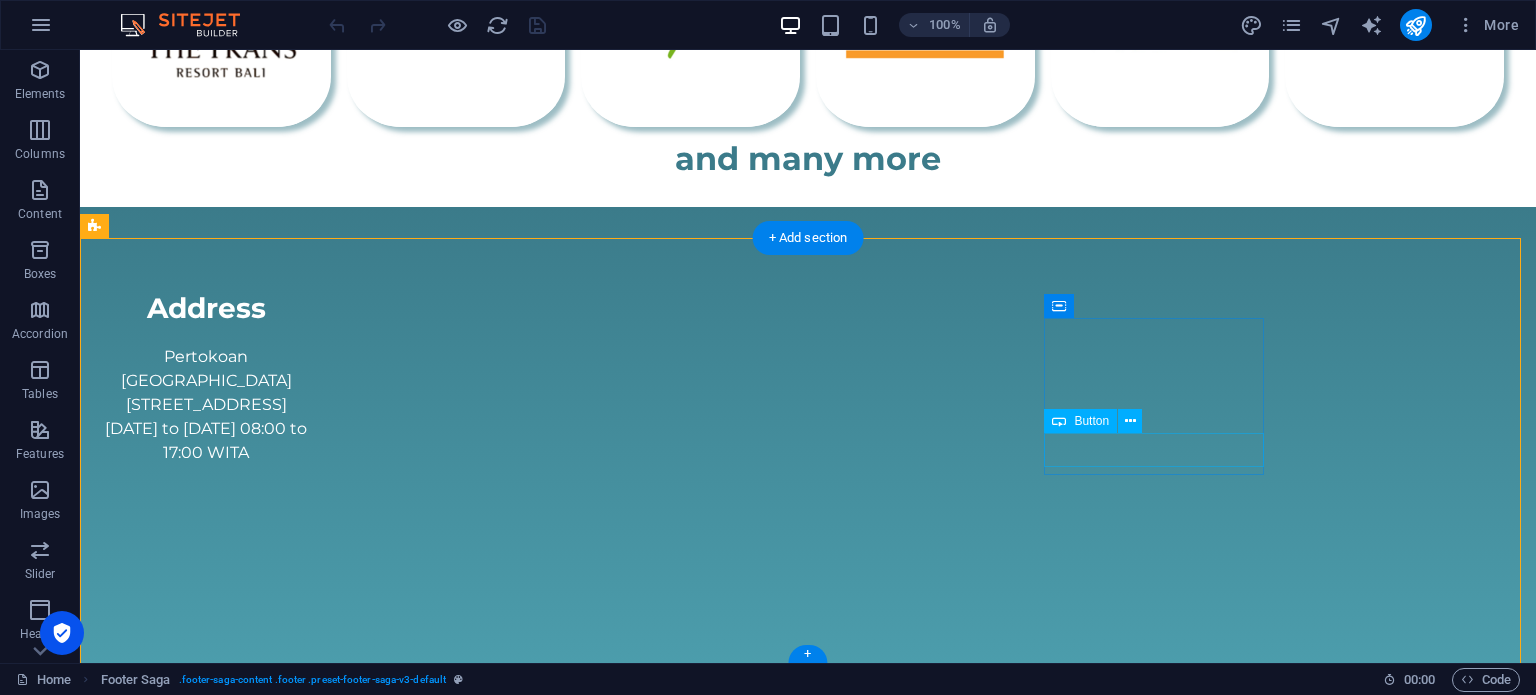 click on "Shopee" at bounding box center (206, 1220) 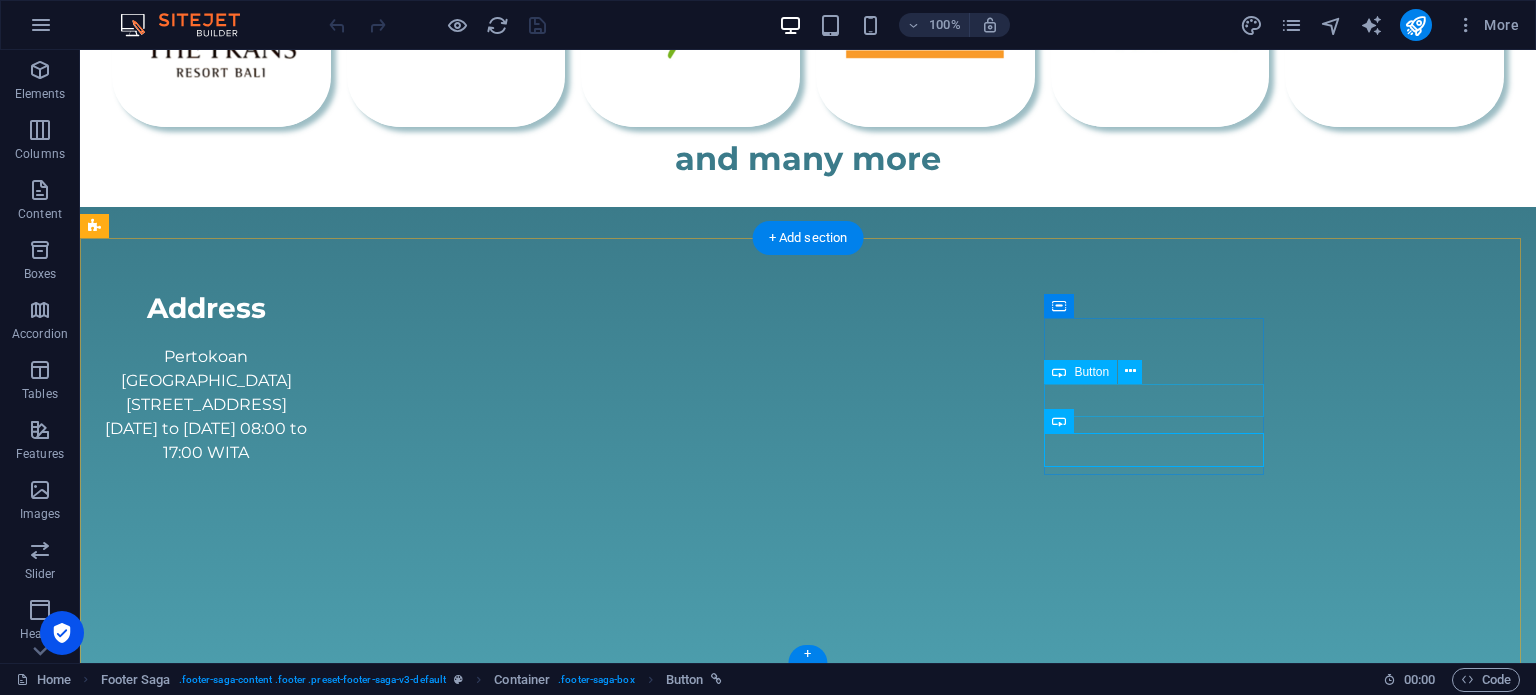 click on "Tokopedia" at bounding box center [206, 1178] 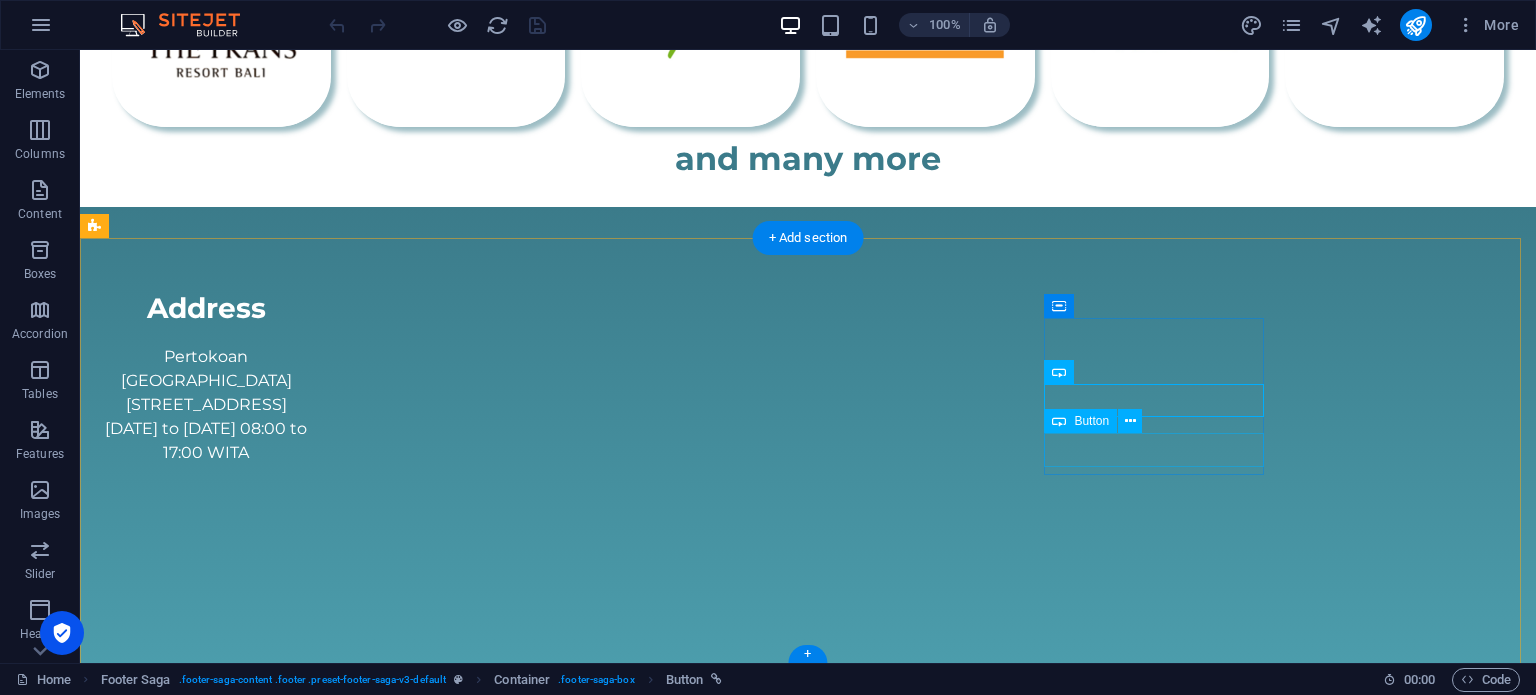 click on "Shopee" at bounding box center [206, 1220] 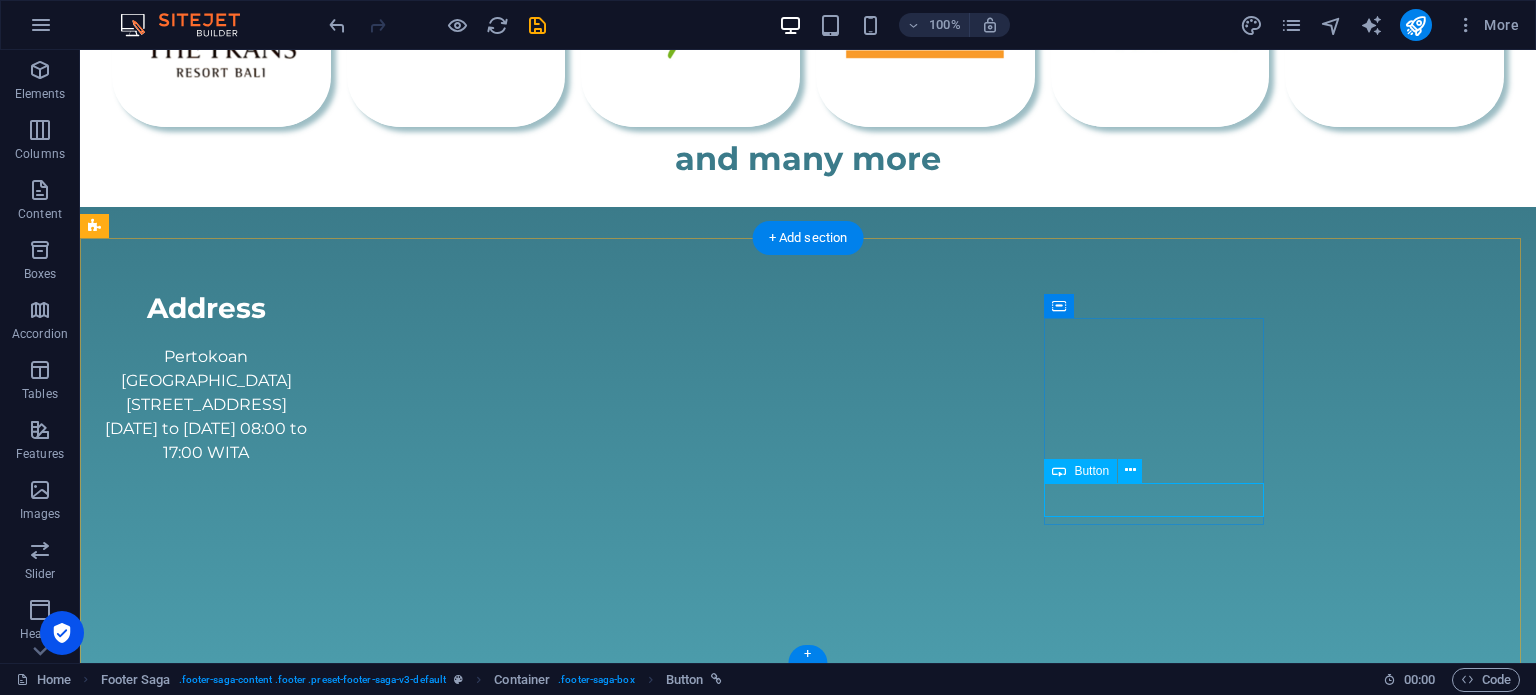 click on "Shopee" at bounding box center (206, 1262) 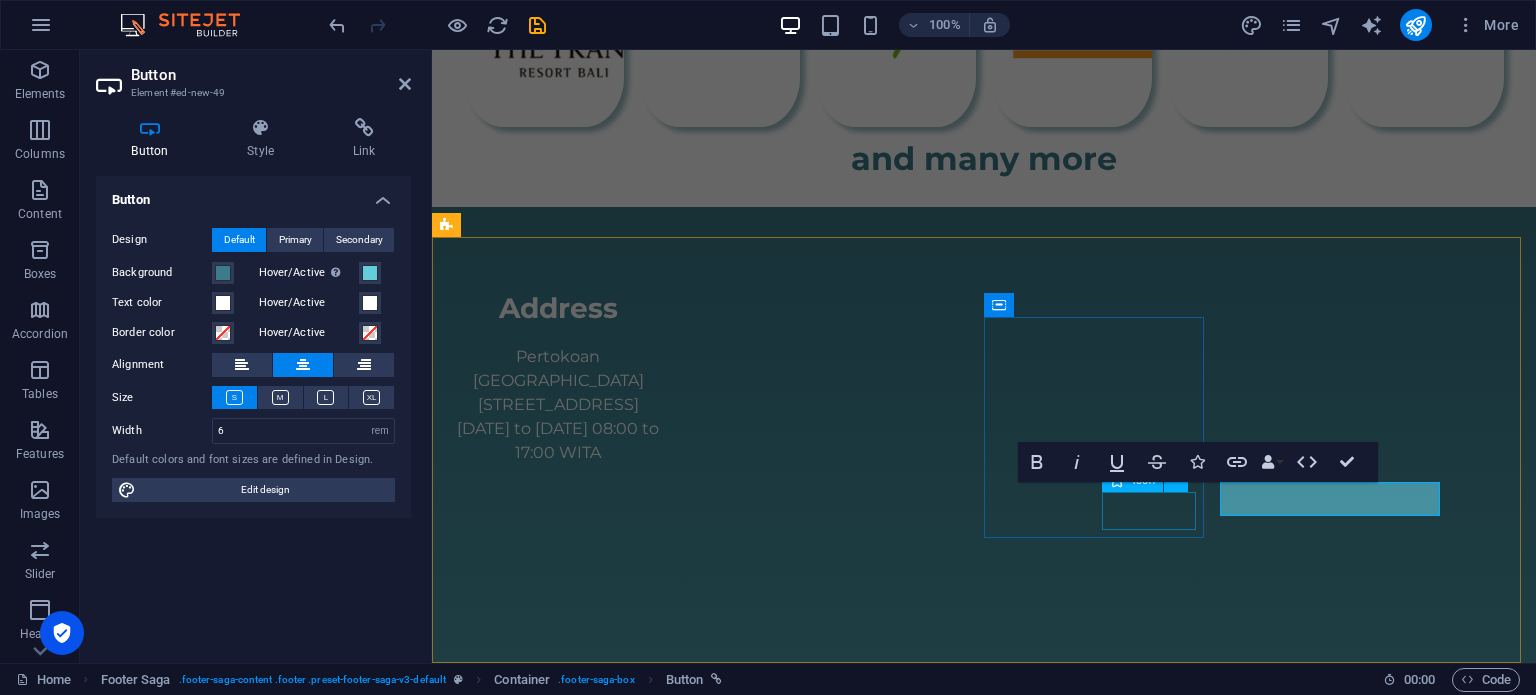 scroll, scrollTop: 1906, scrollLeft: 0, axis: vertical 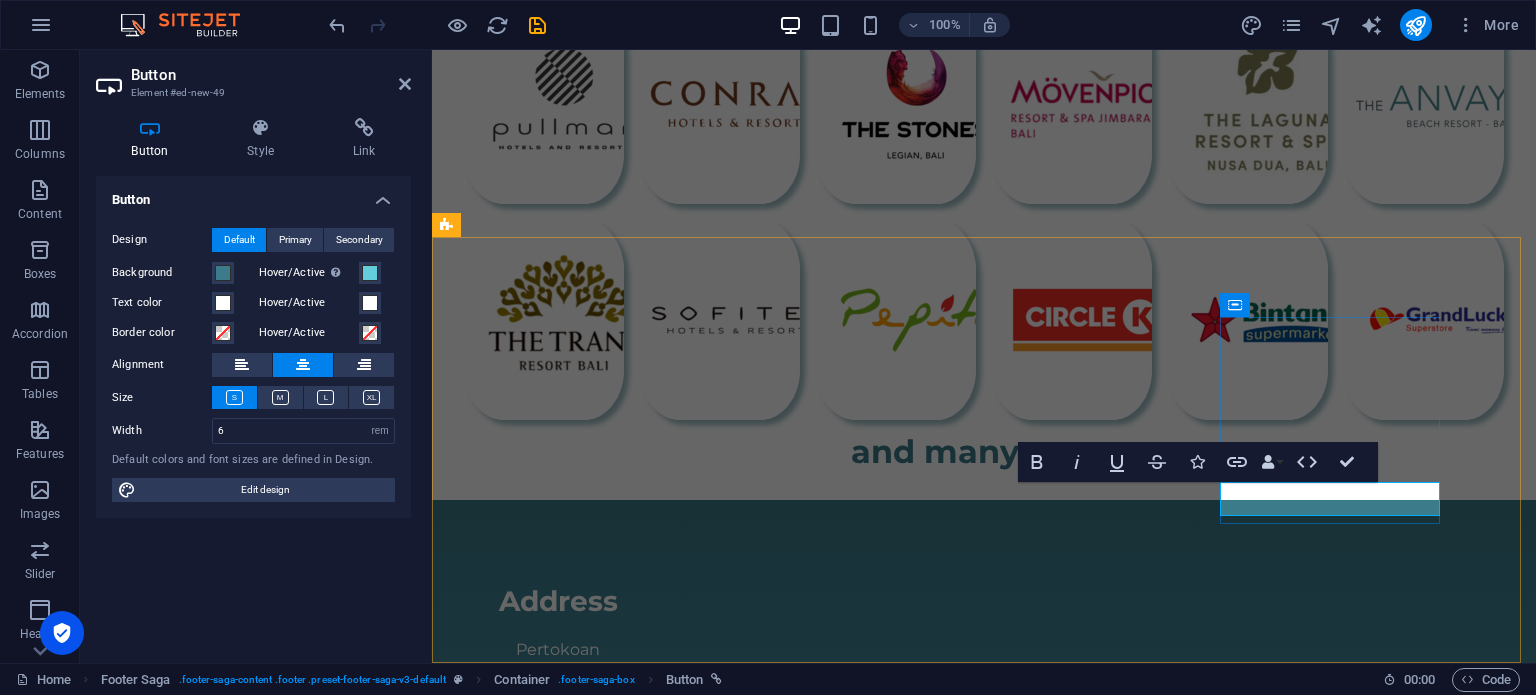 click on "Shopee" at bounding box center [558, 1555] 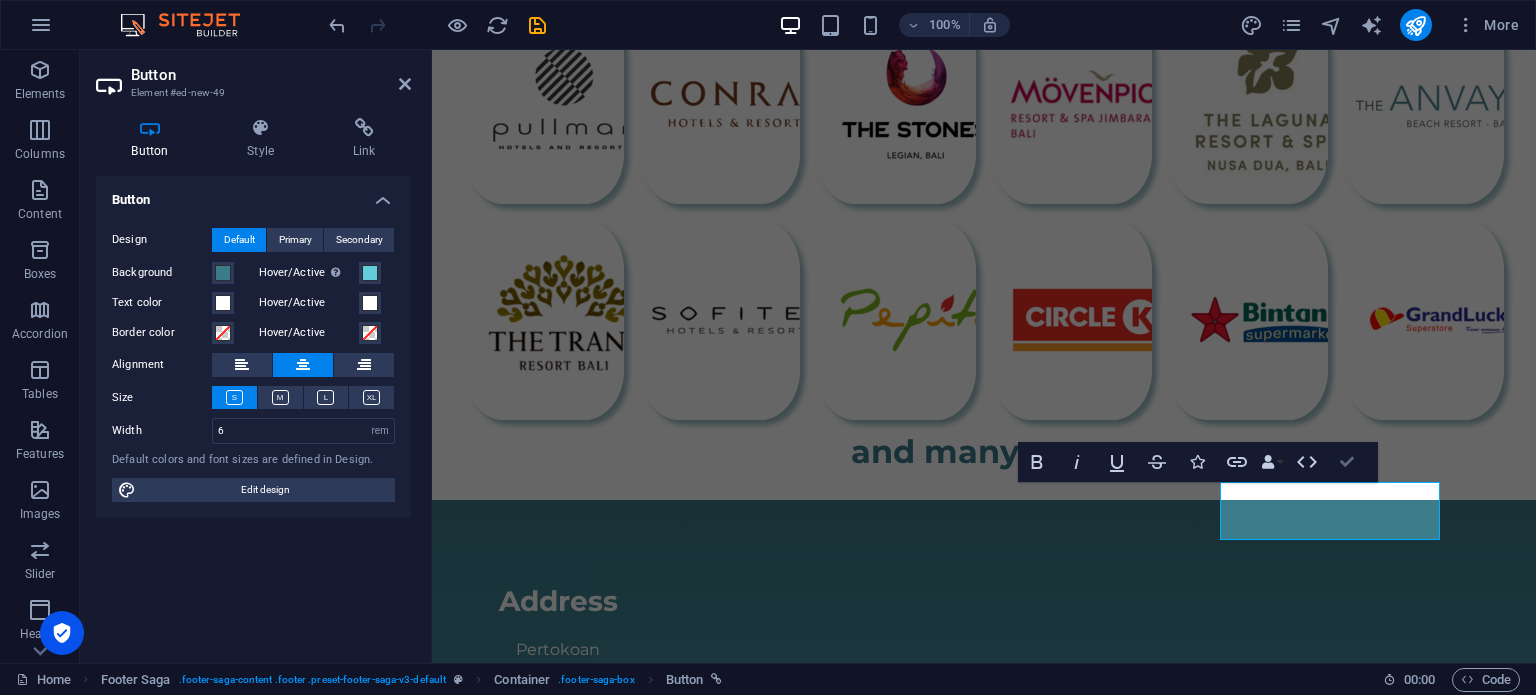 scroll, scrollTop: 2199, scrollLeft: 0, axis: vertical 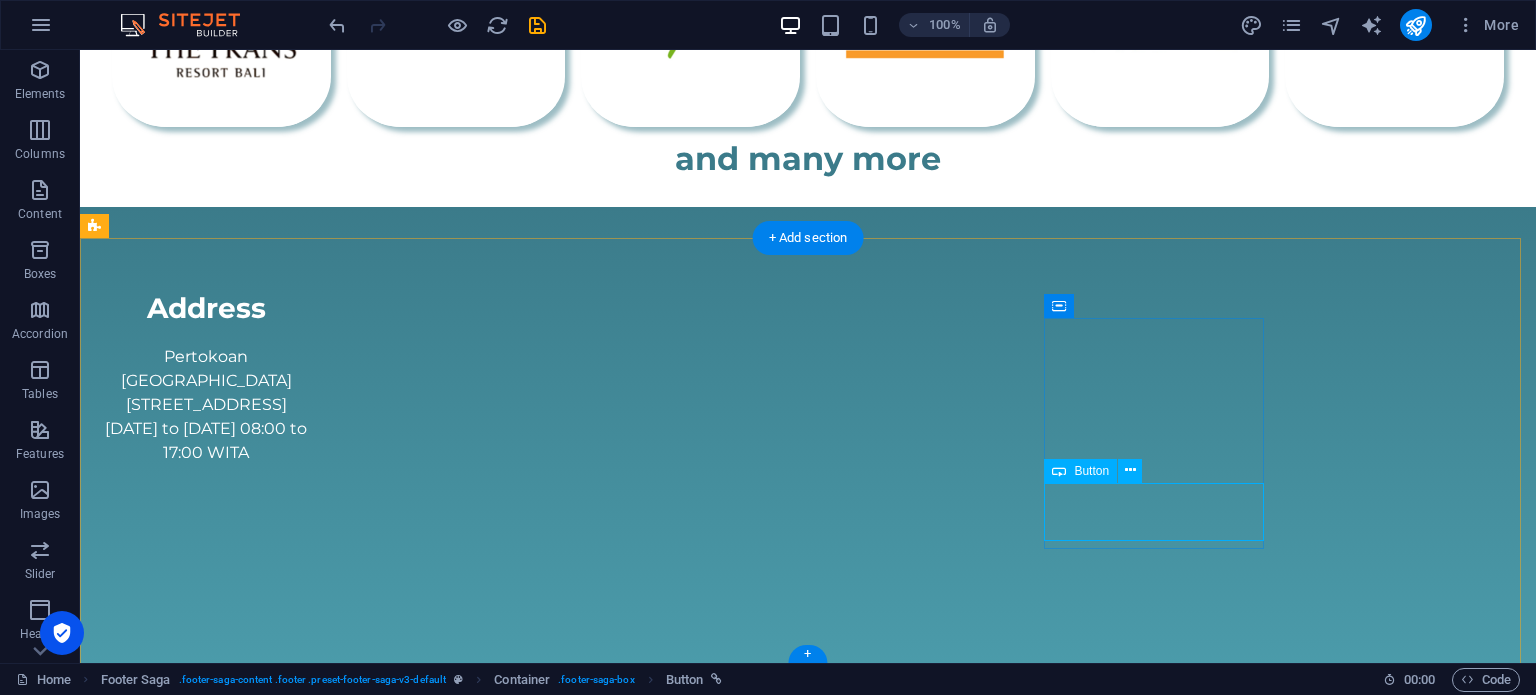 click on "TikTok Shop" at bounding box center [206, 1274] 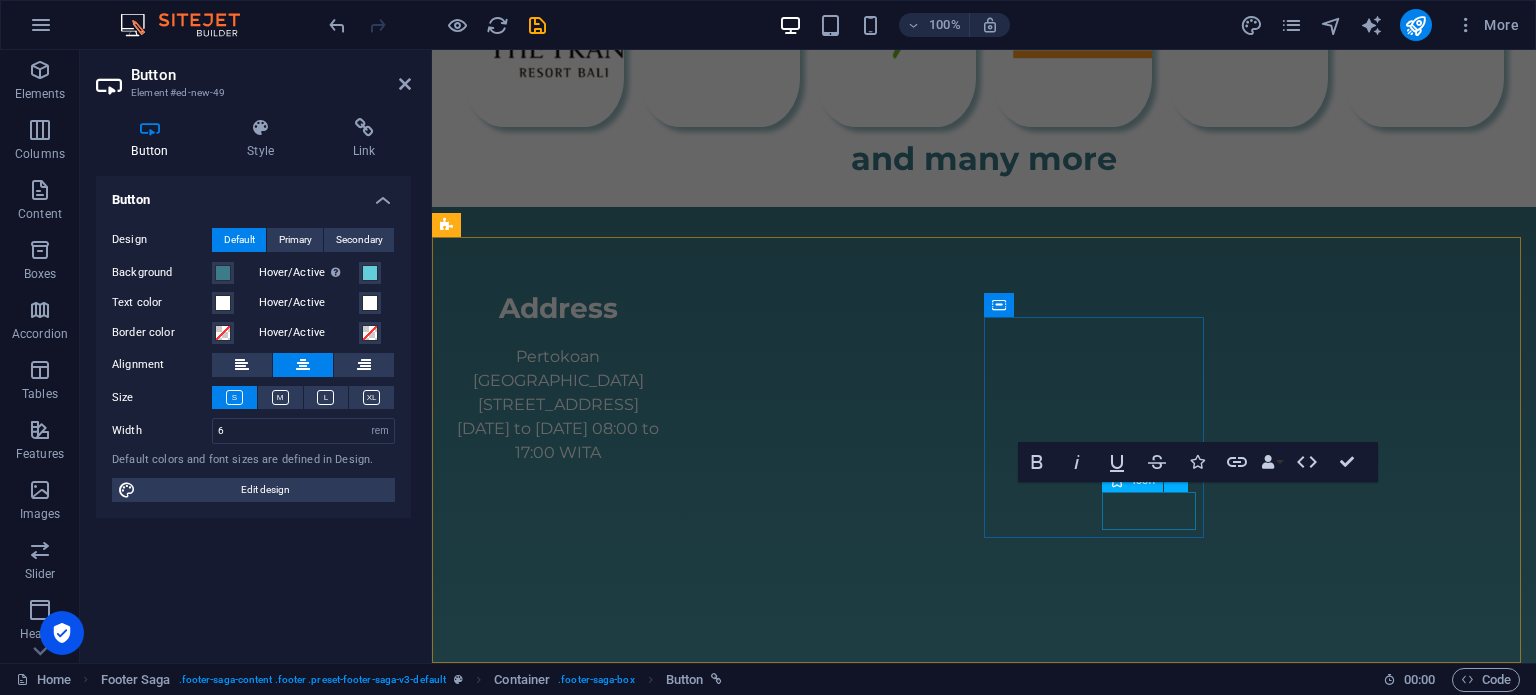 scroll, scrollTop: 1906, scrollLeft: 0, axis: vertical 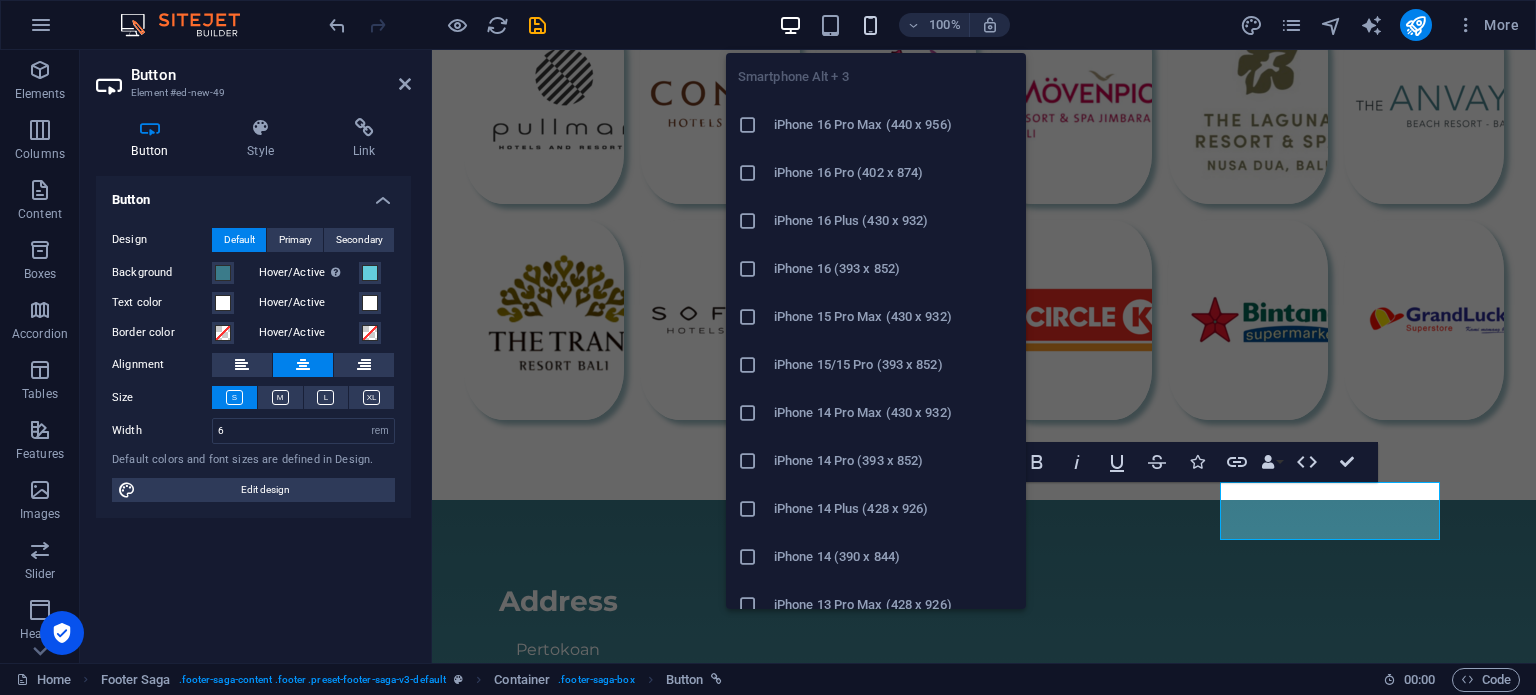 click at bounding box center [870, 25] 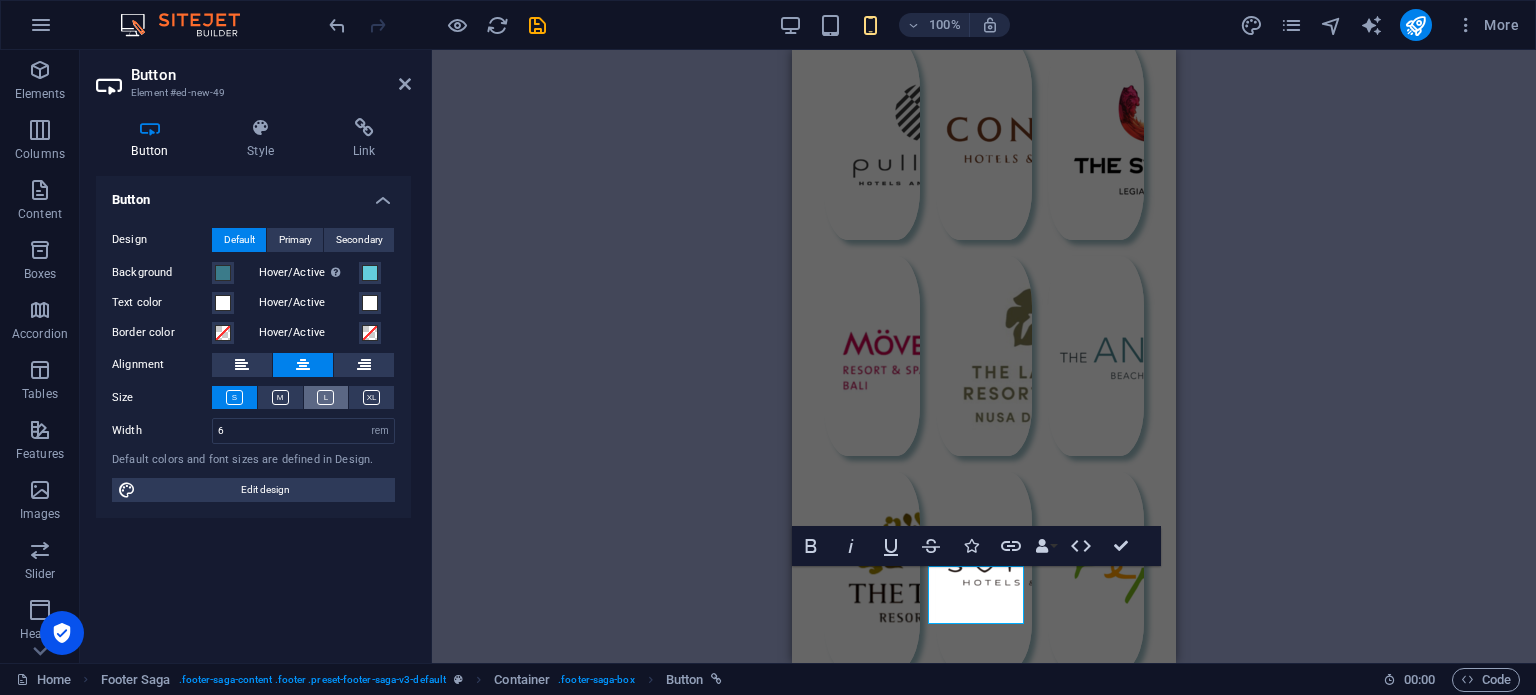 click at bounding box center [325, 397] 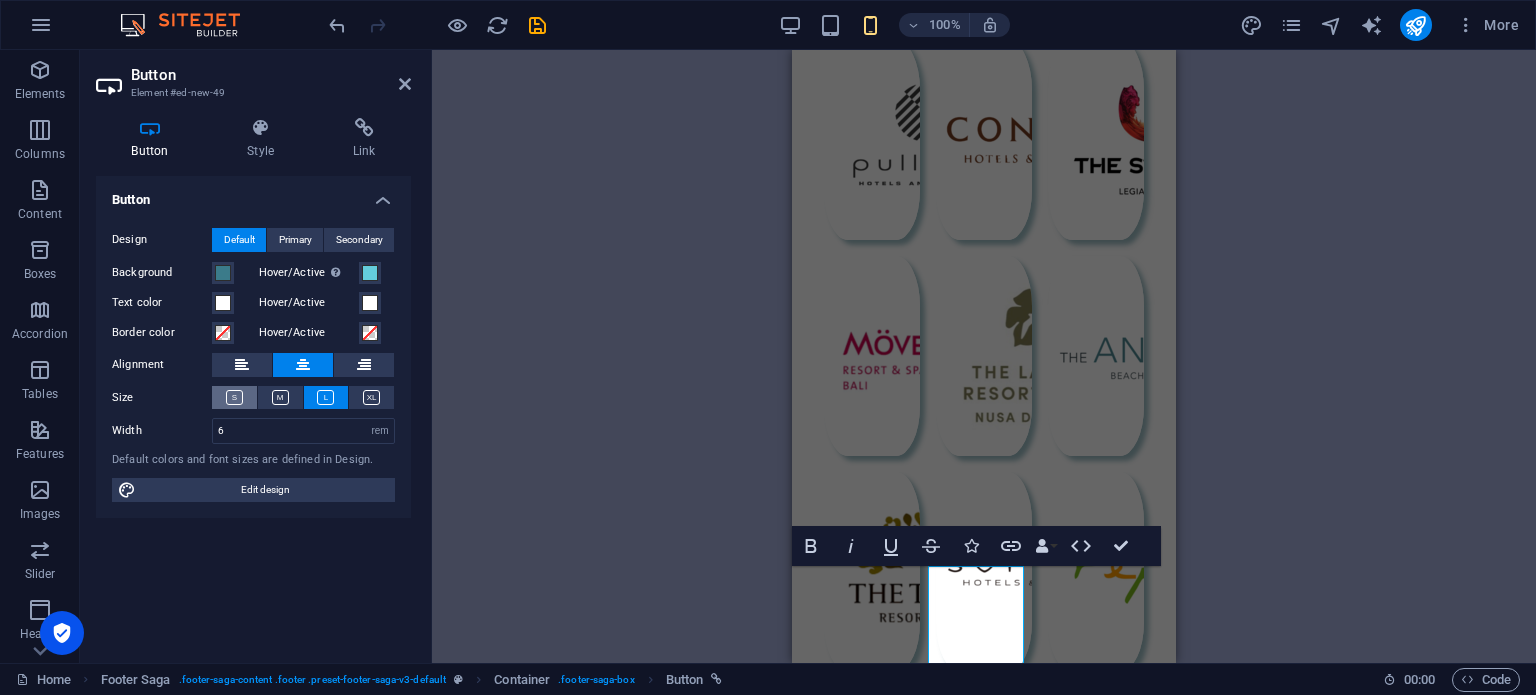 click at bounding box center [234, 397] 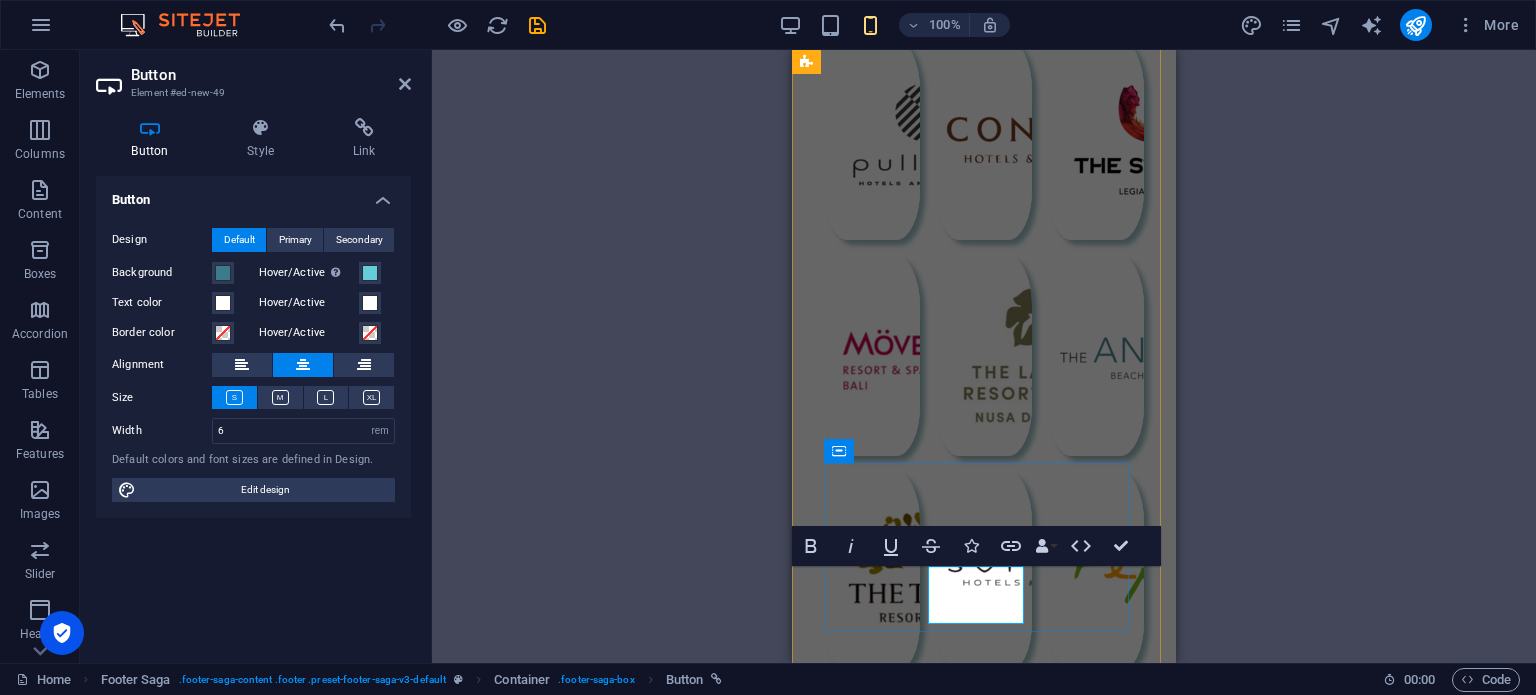 click on "TikTok Shop" at bounding box center (984, 1826) 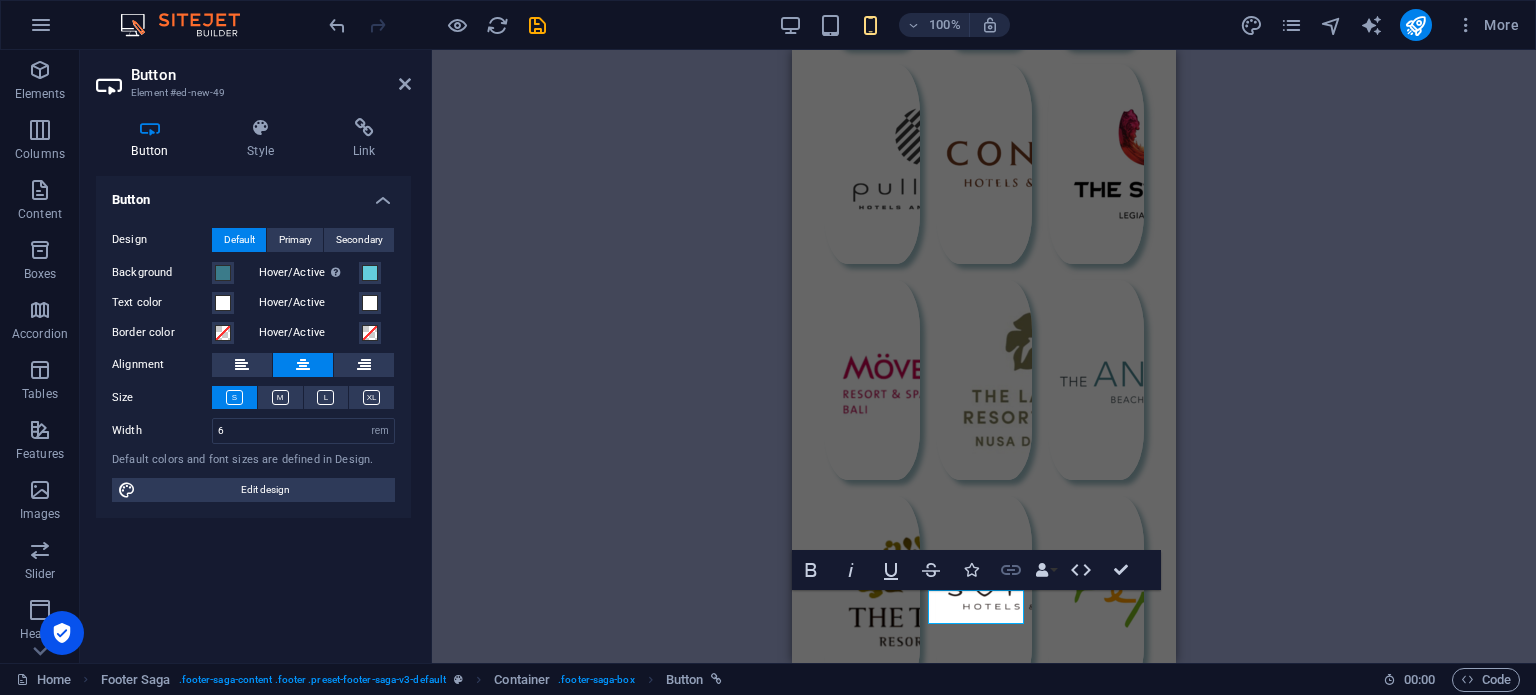 click 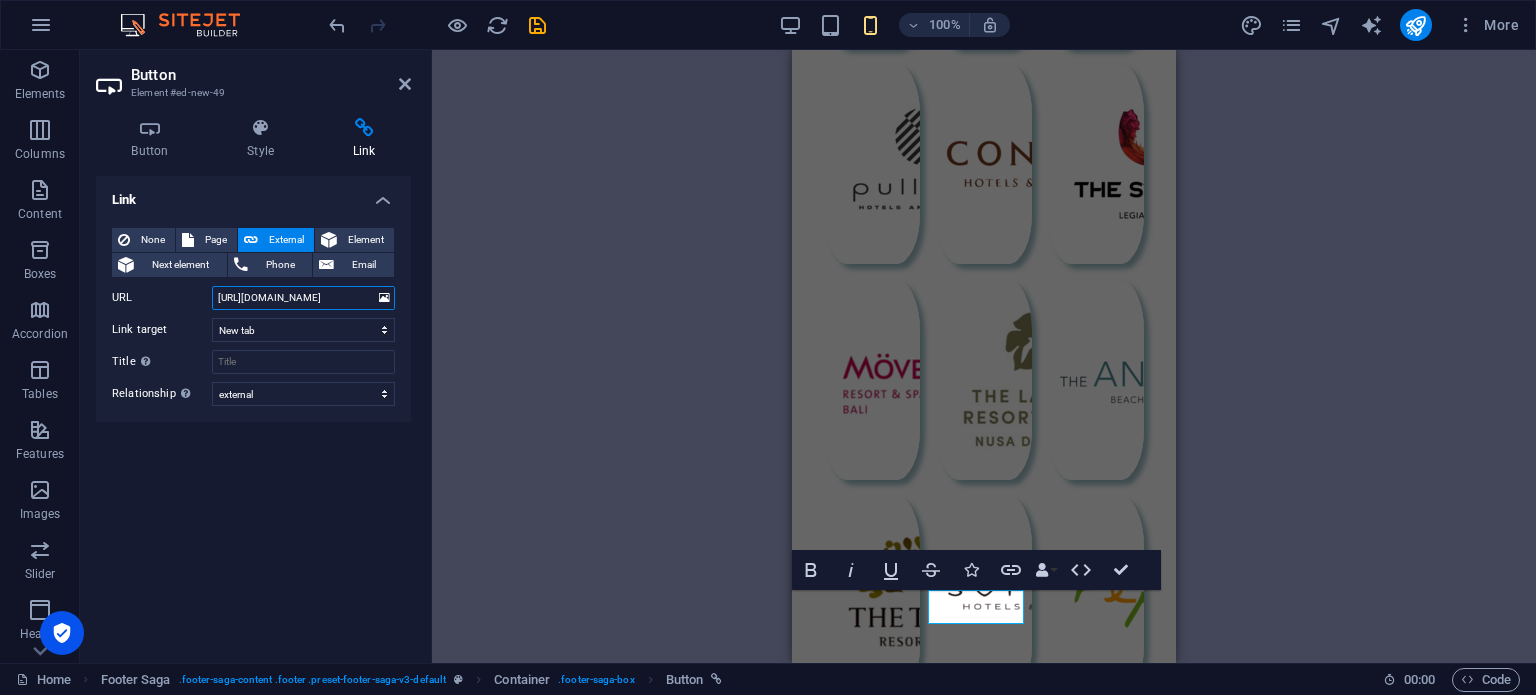 click on "[URL][DOMAIN_NAME]" at bounding box center [303, 298] 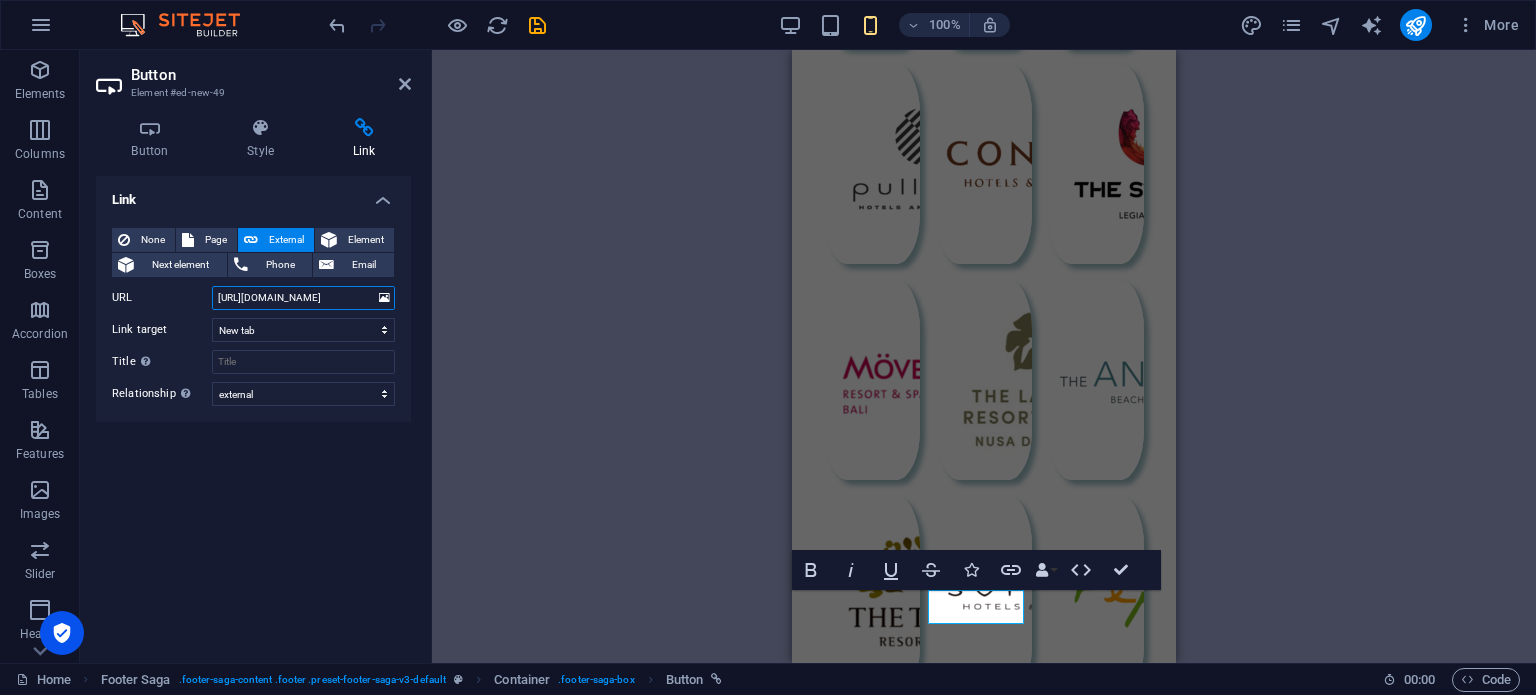 paste on "[DOMAIN_NAME][URL]" 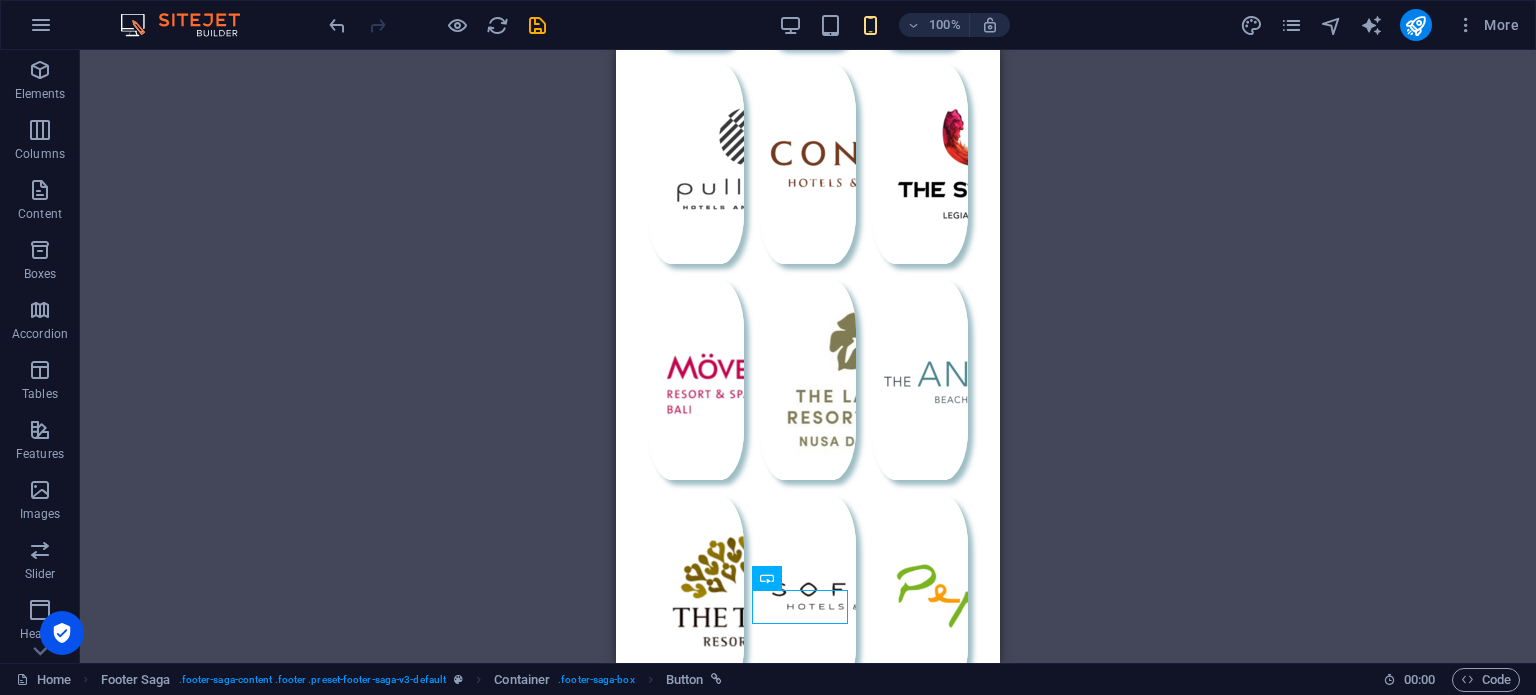 click on "H2   Text   Gallery   Gallery   Image slider   Image Slider   Spacer   Text   Text   Text   H2   Spacer   Text   Text   H2   Gallery   Gallery   Gallery   H2   Footer Saga   Container   H3   Container   Icon   Icon   Icon   Container   Button   Button   Button   Icon   Spacer   Spacer" at bounding box center (808, 356) 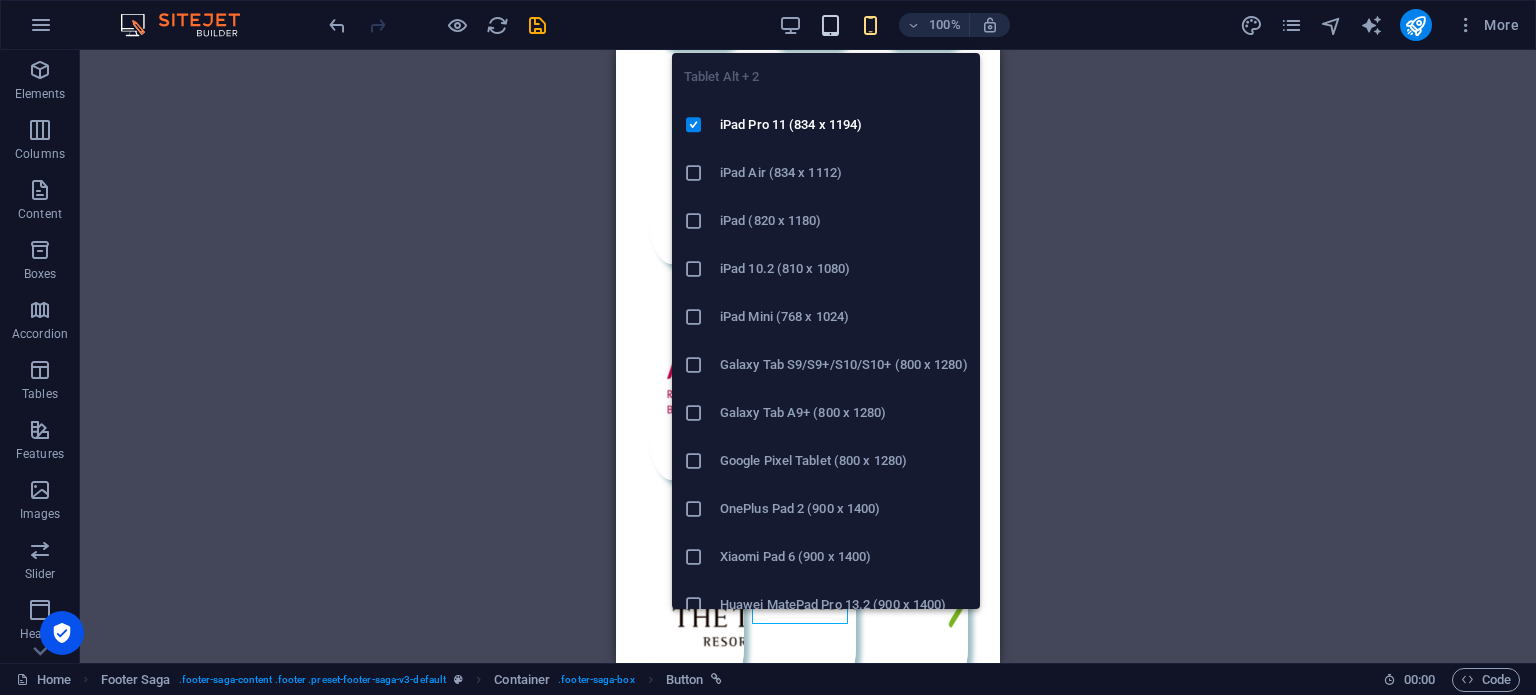 click at bounding box center [830, 25] 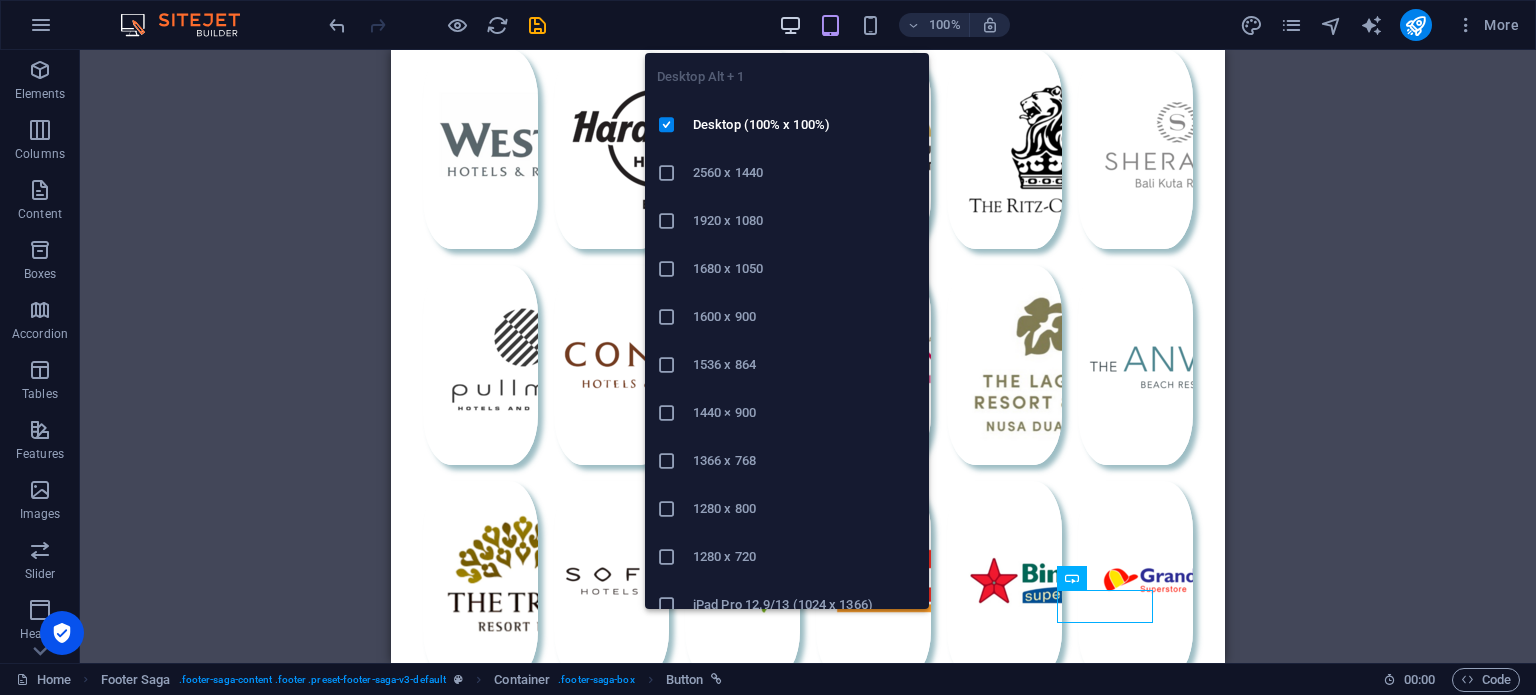 click at bounding box center [790, 25] 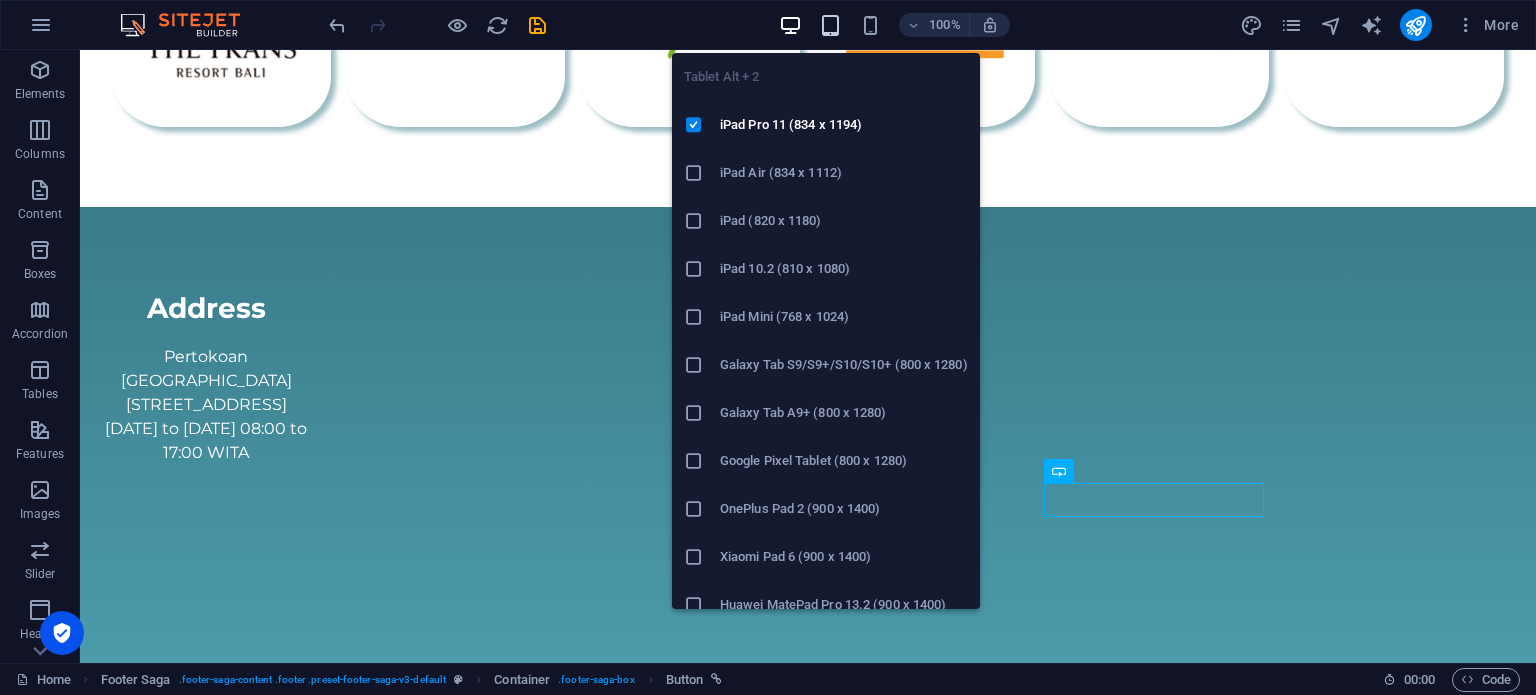 click at bounding box center [830, 25] 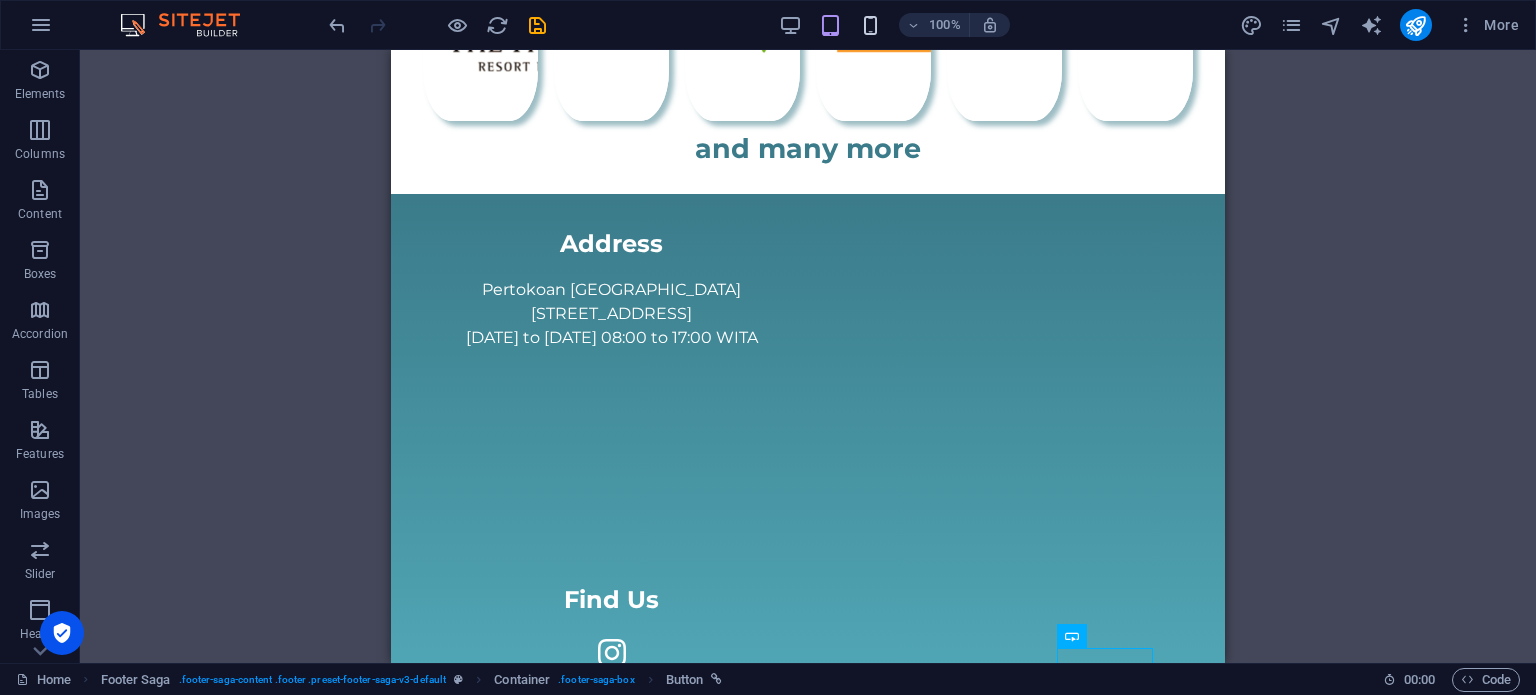 scroll, scrollTop: 1581, scrollLeft: 0, axis: vertical 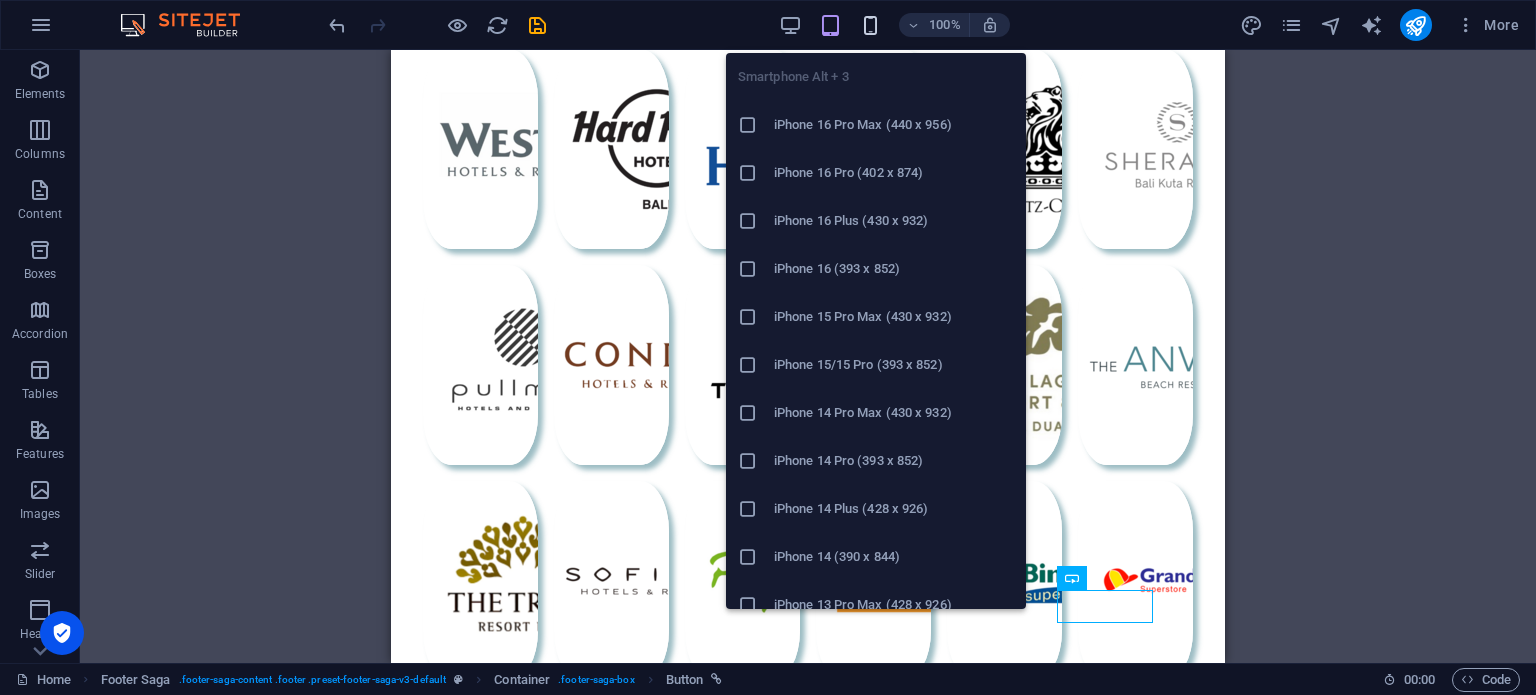 click at bounding box center (870, 25) 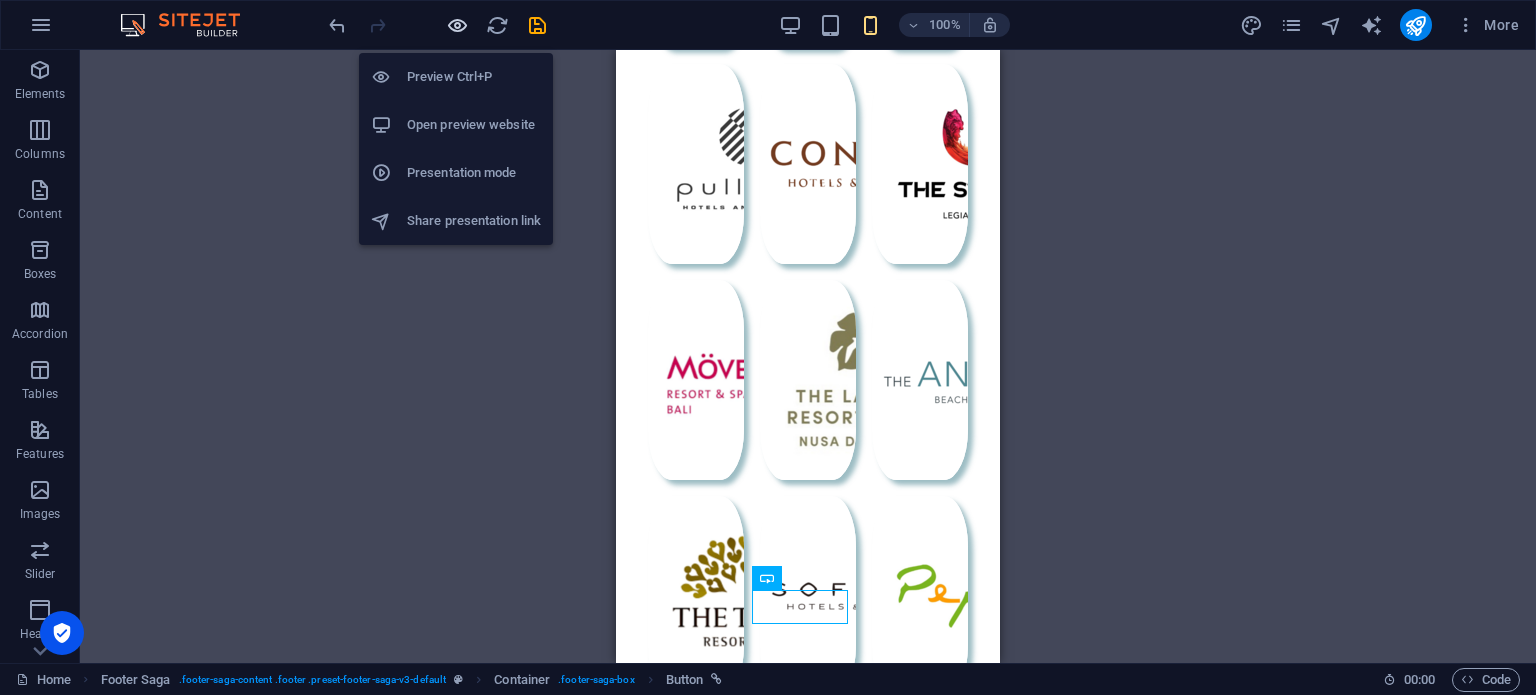 click at bounding box center (457, 25) 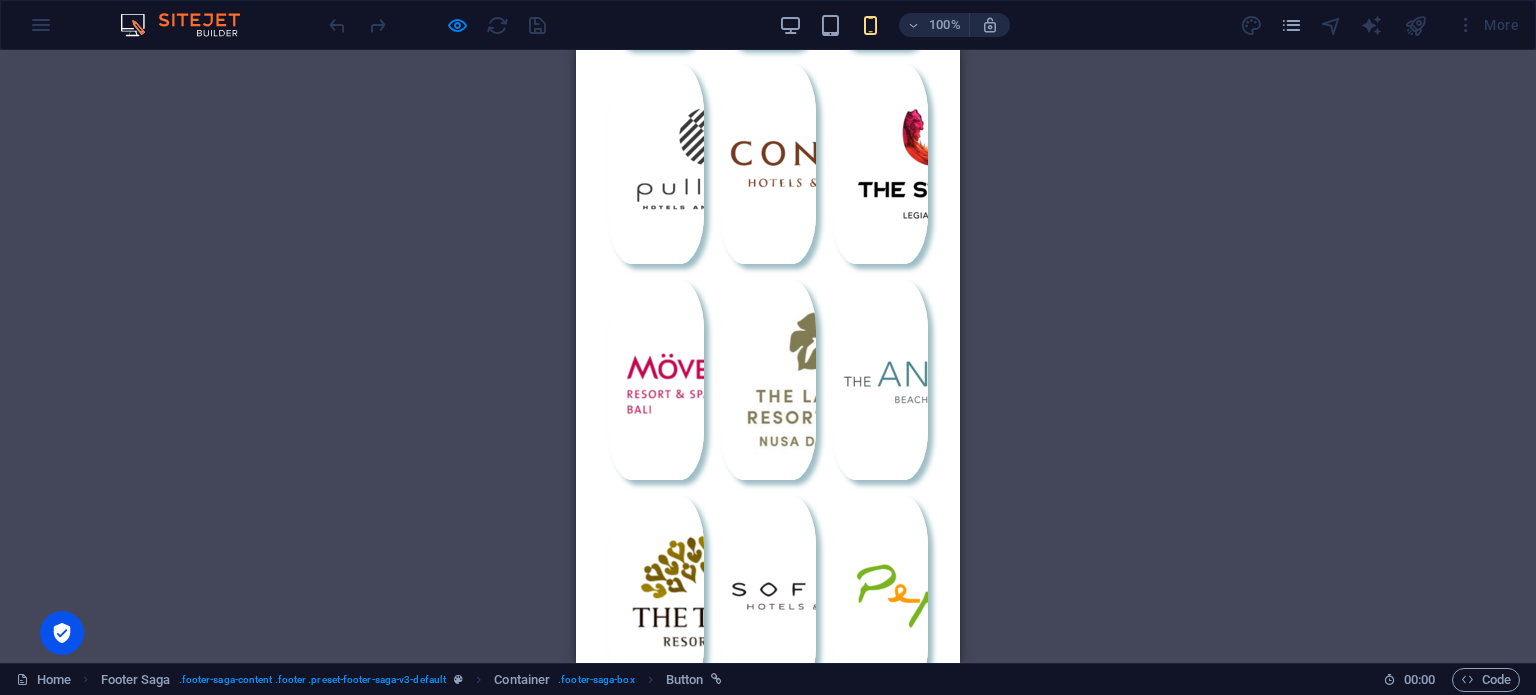 click on "TikTok" at bounding box center (768, 1838) 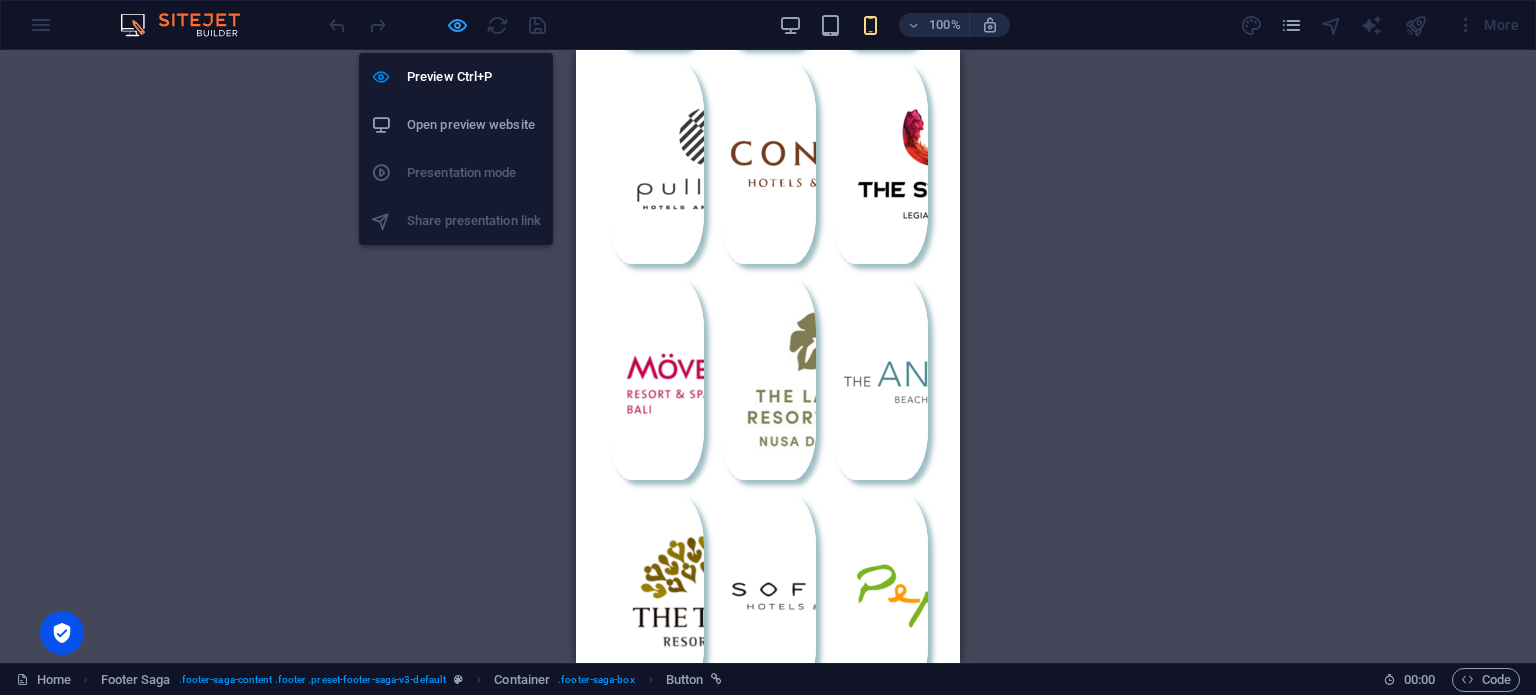 click at bounding box center (457, 25) 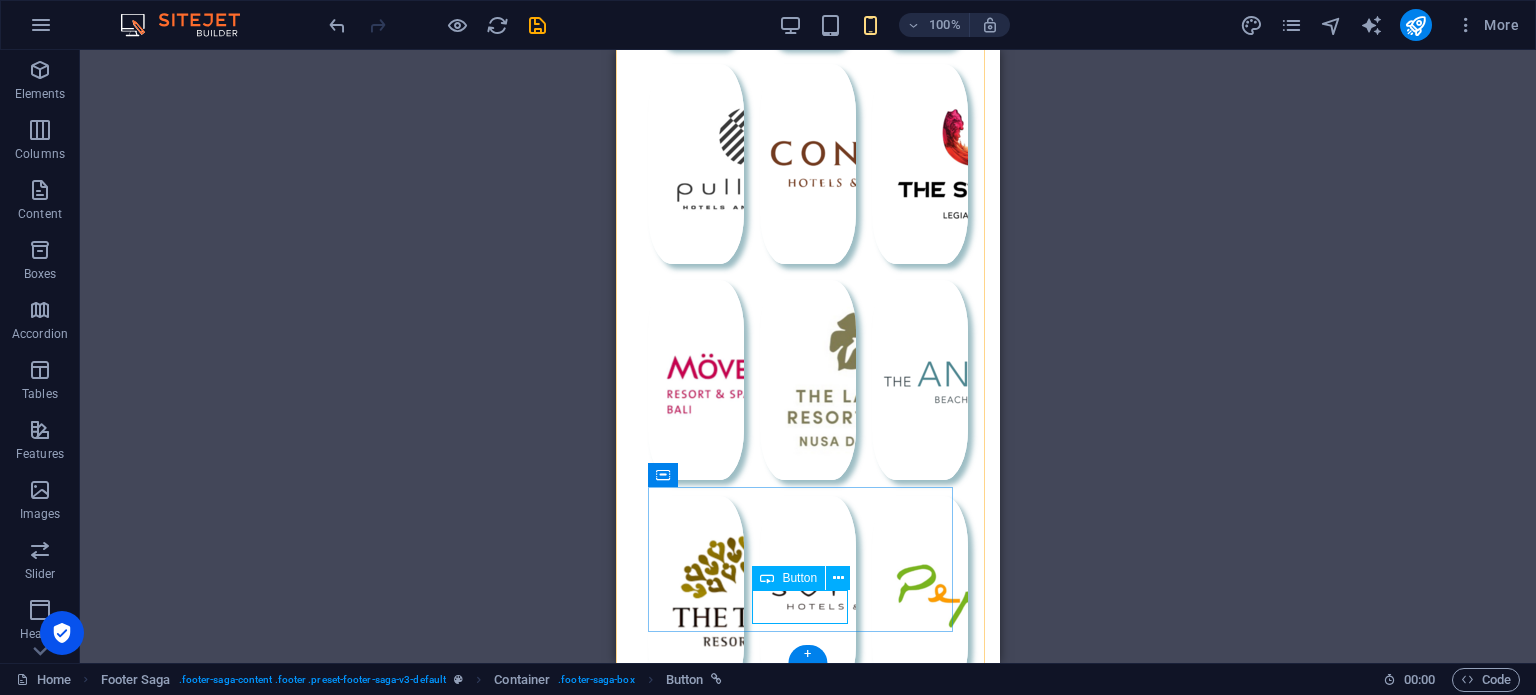 click on "TikTok" at bounding box center [808, 1838] 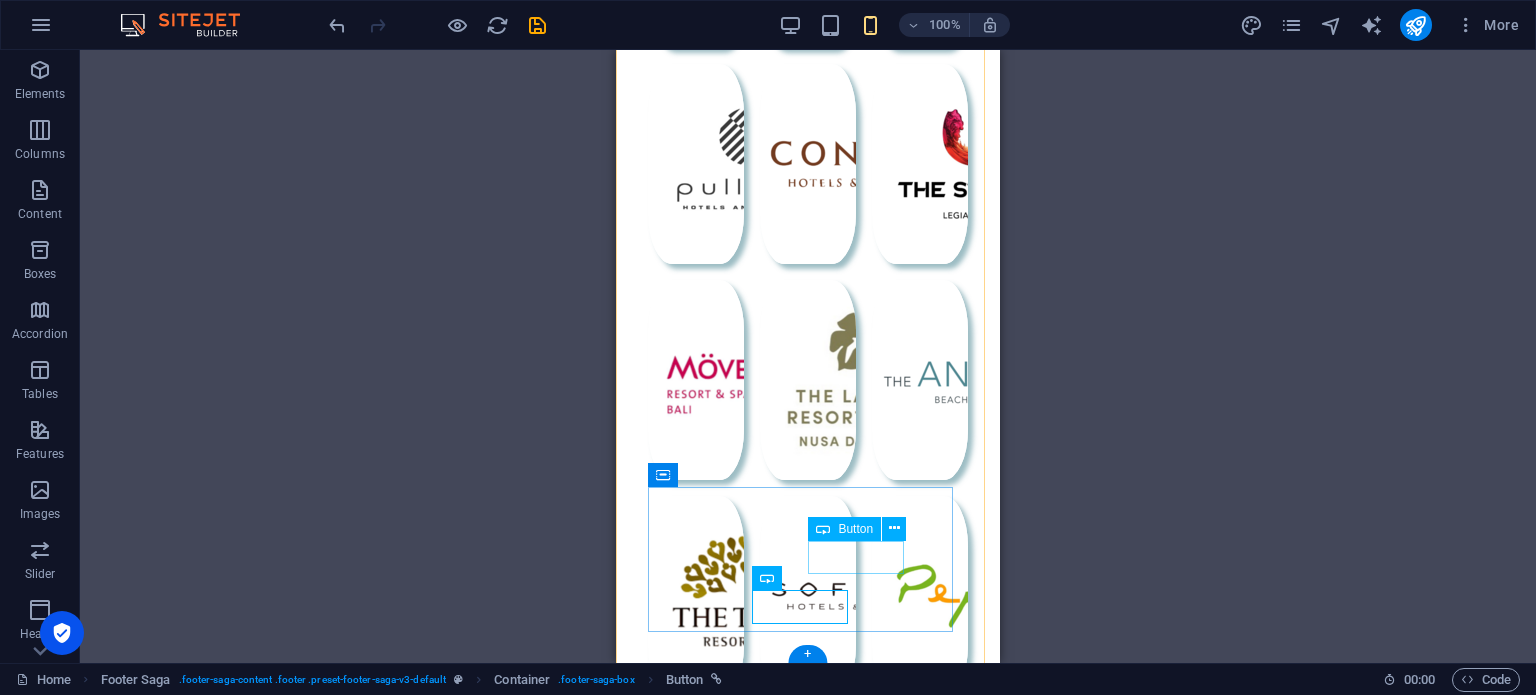 click on "Shopee" at bounding box center [808, 1796] 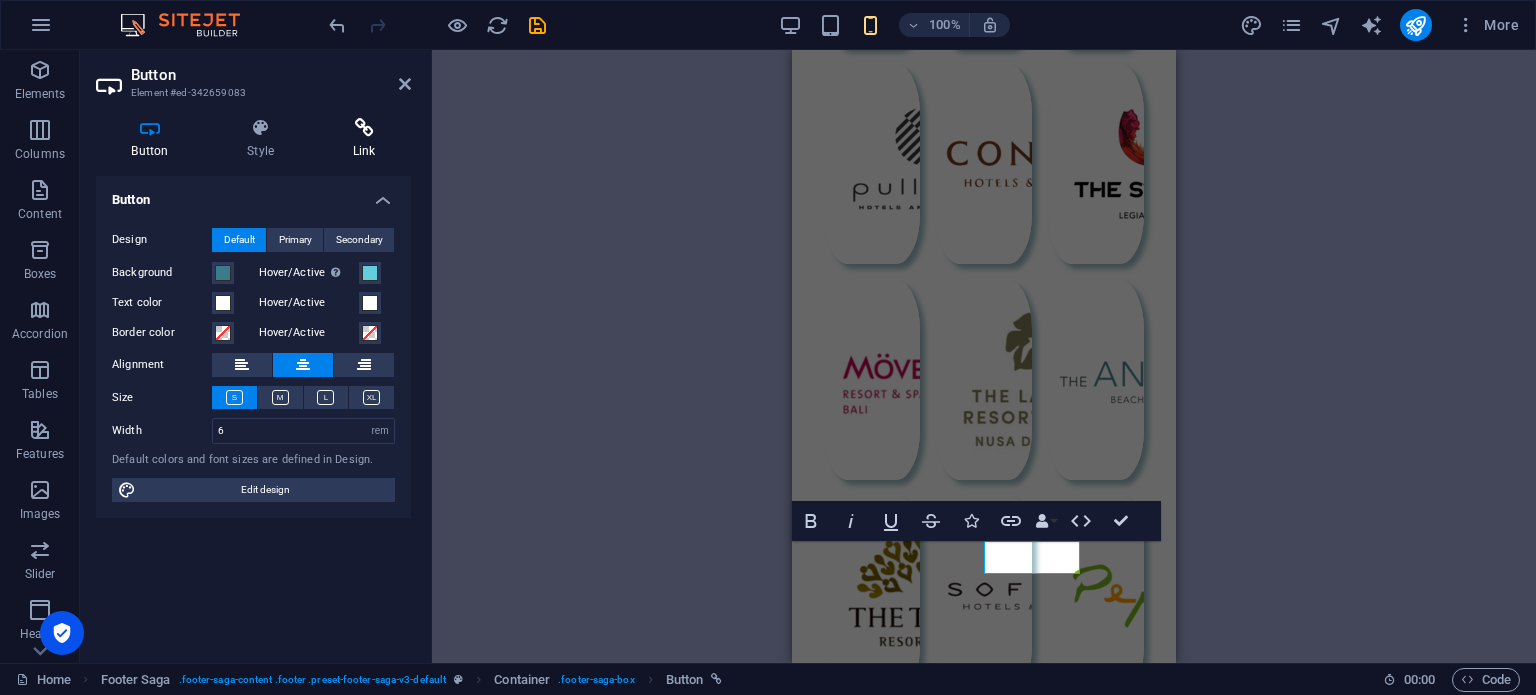 click at bounding box center (364, 128) 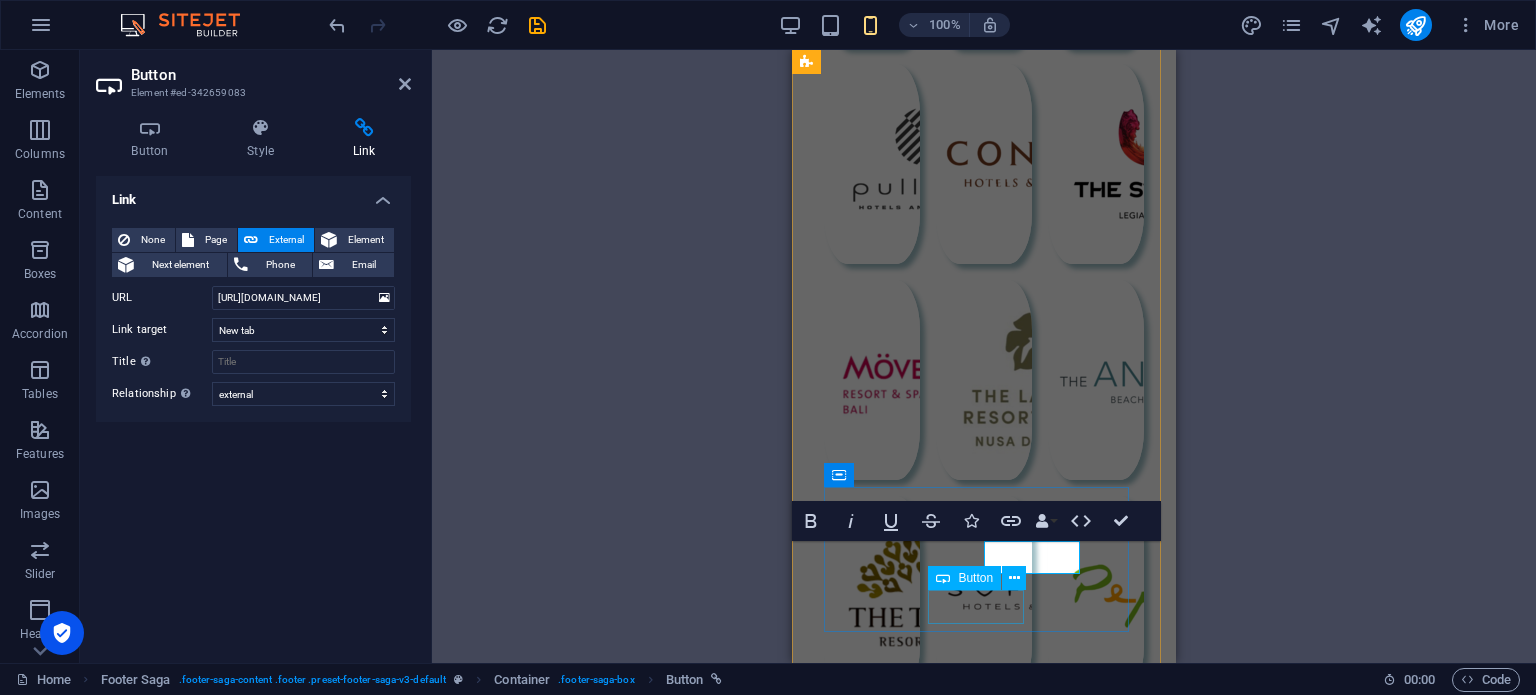 click on "TikTok" at bounding box center (984, 1838) 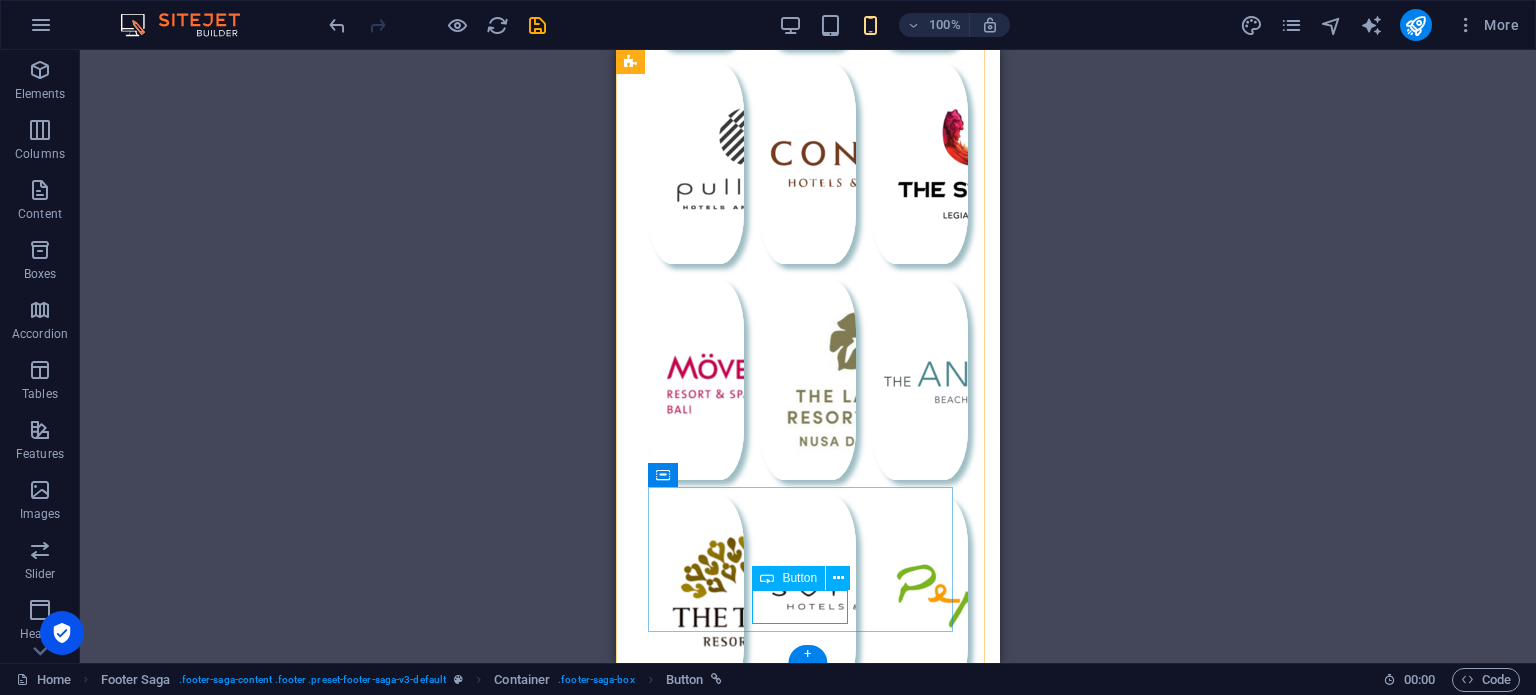 click on "TikTok" at bounding box center (808, 1838) 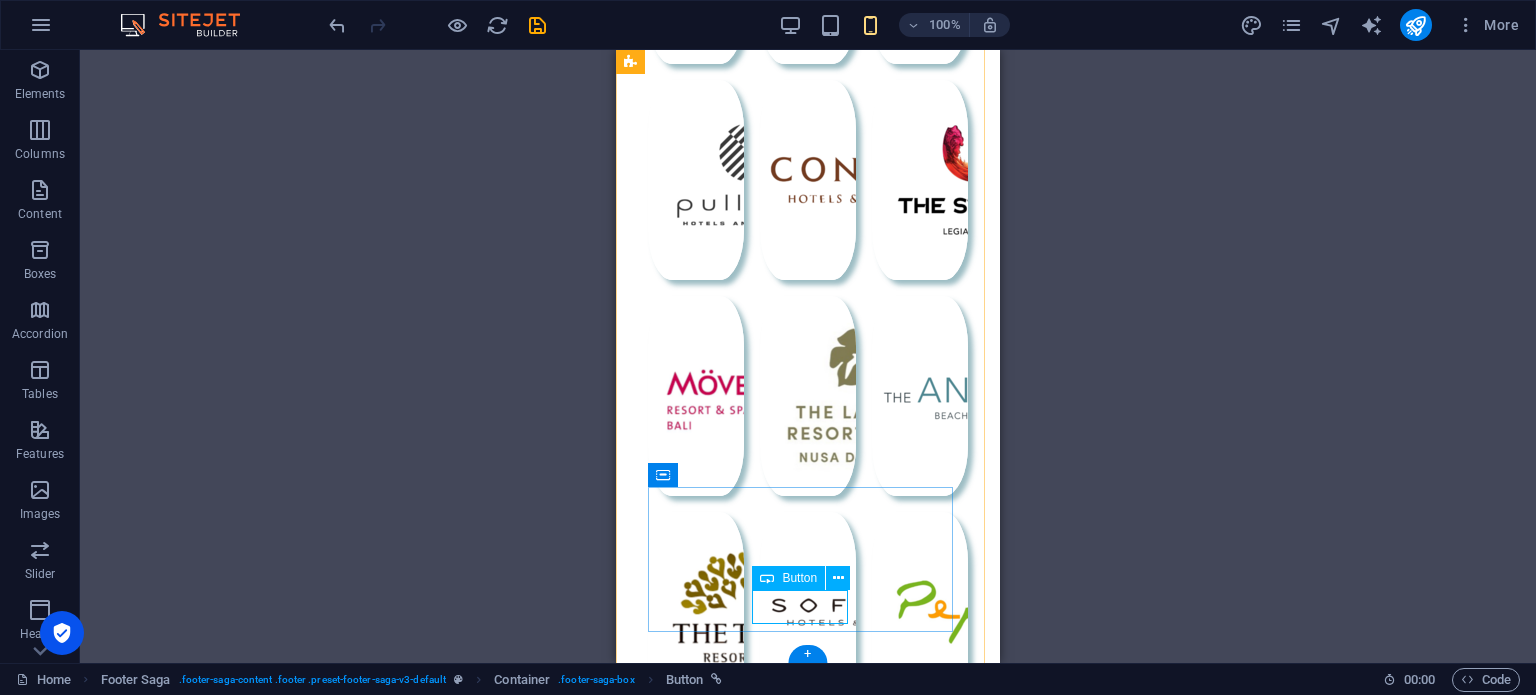 select on "external" 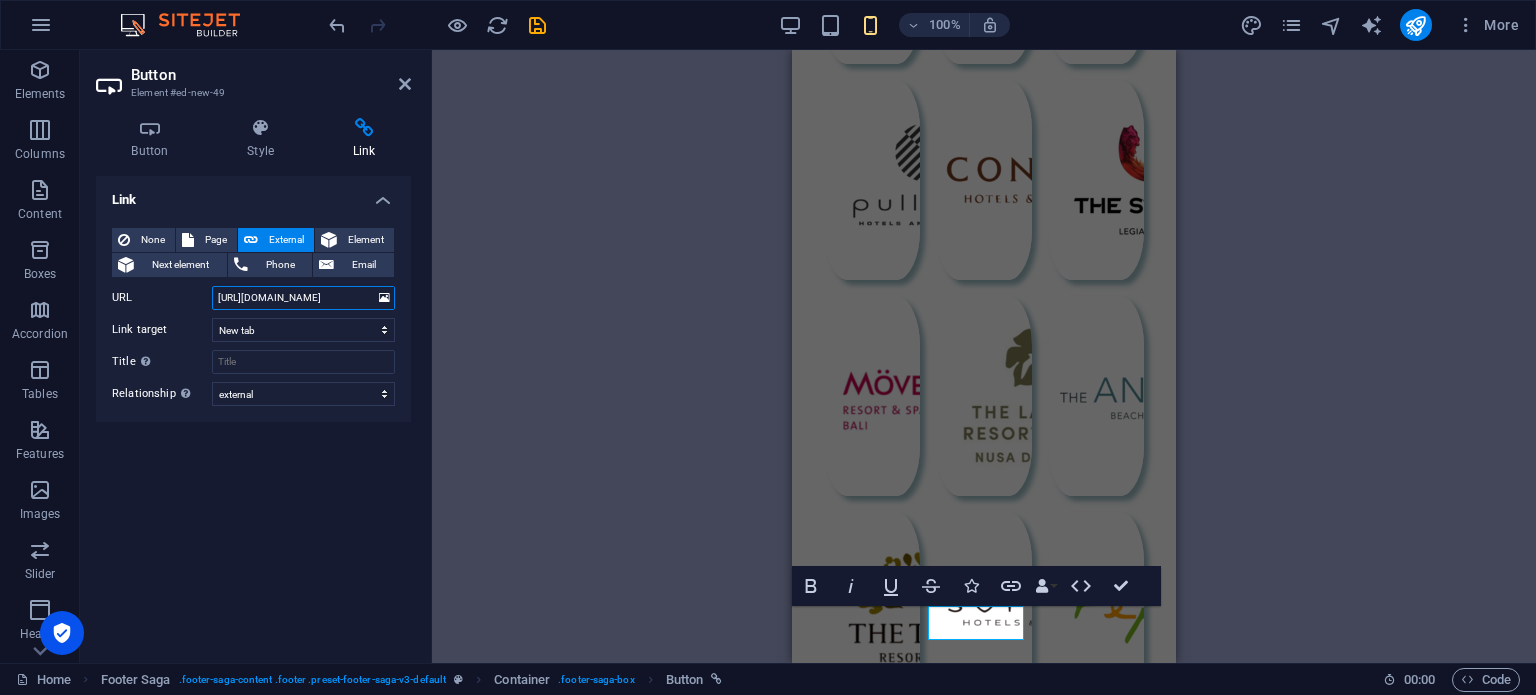 click on "[URL][DOMAIN_NAME]" at bounding box center (303, 298) 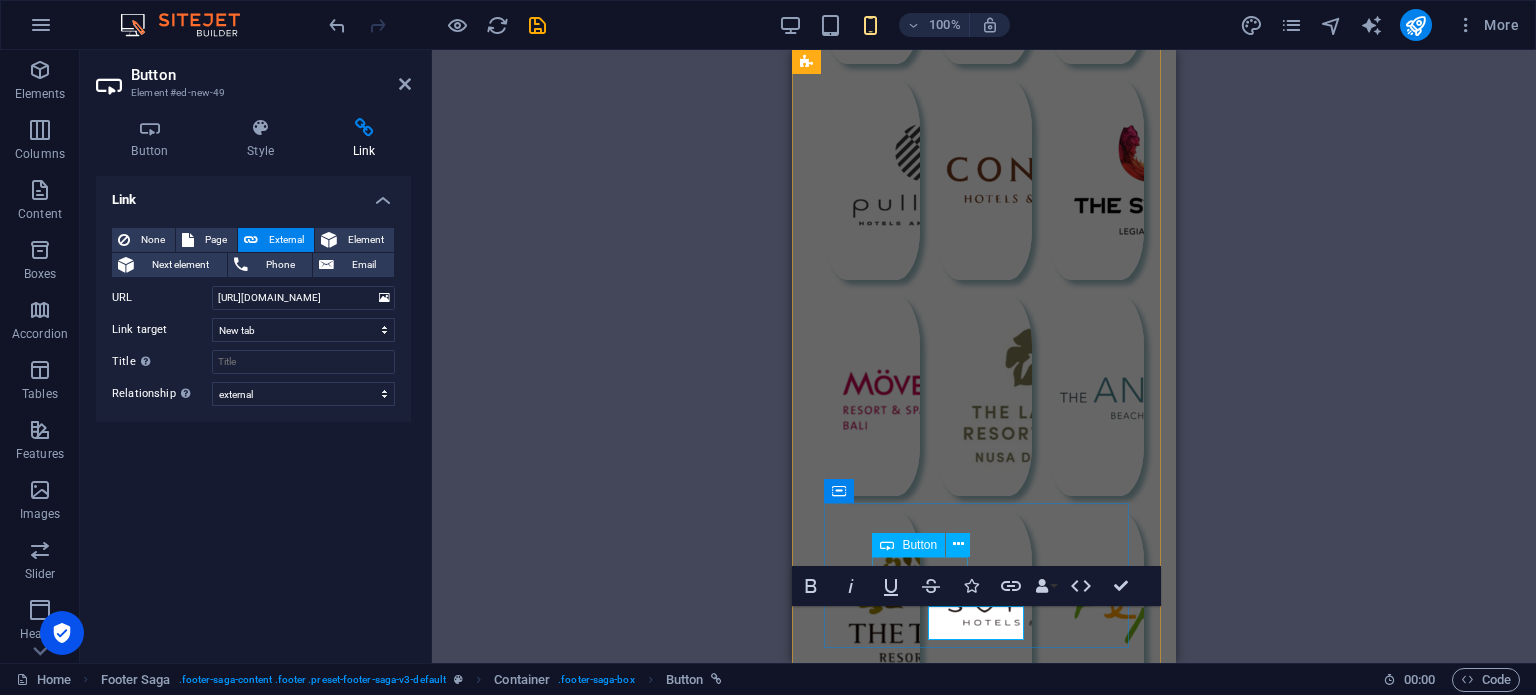 click on "Tokopedia" at bounding box center (984, 1770) 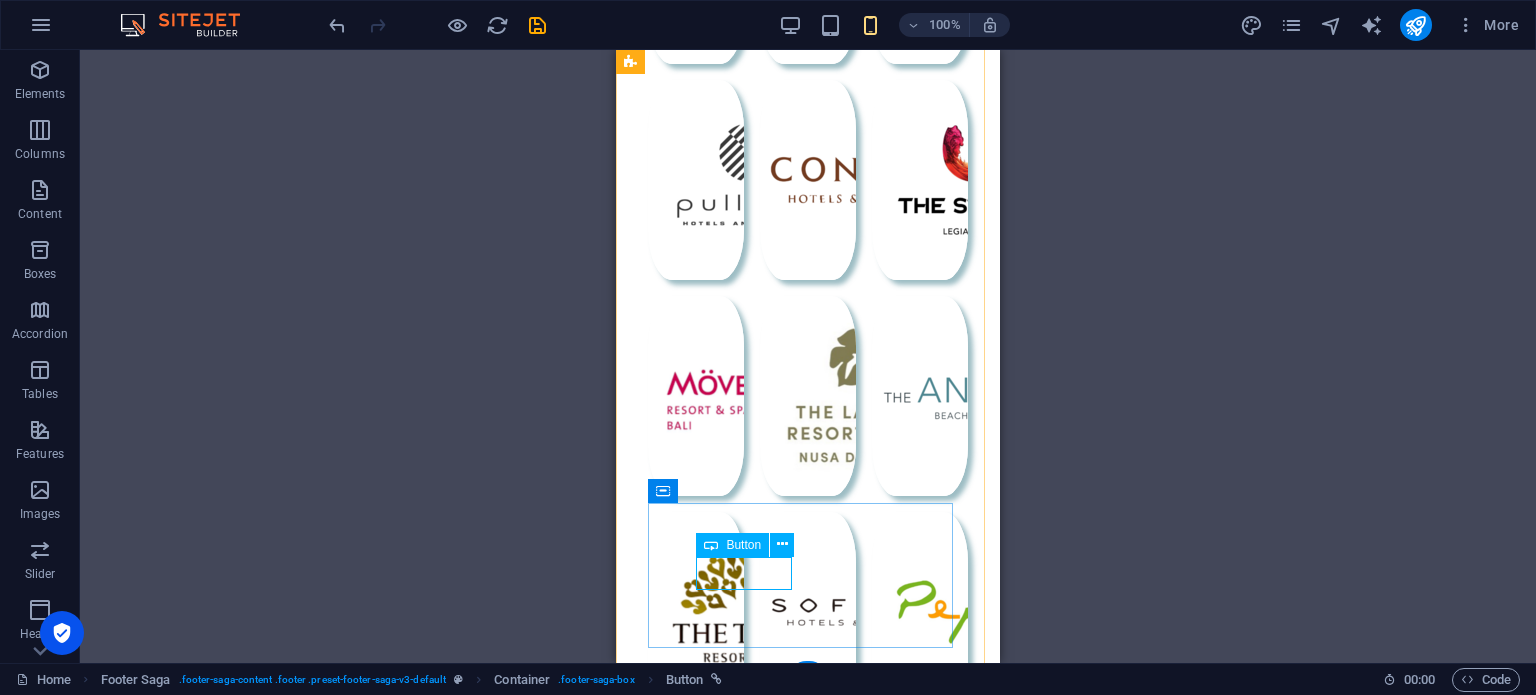 click on "Tokopedia" at bounding box center [808, 1770] 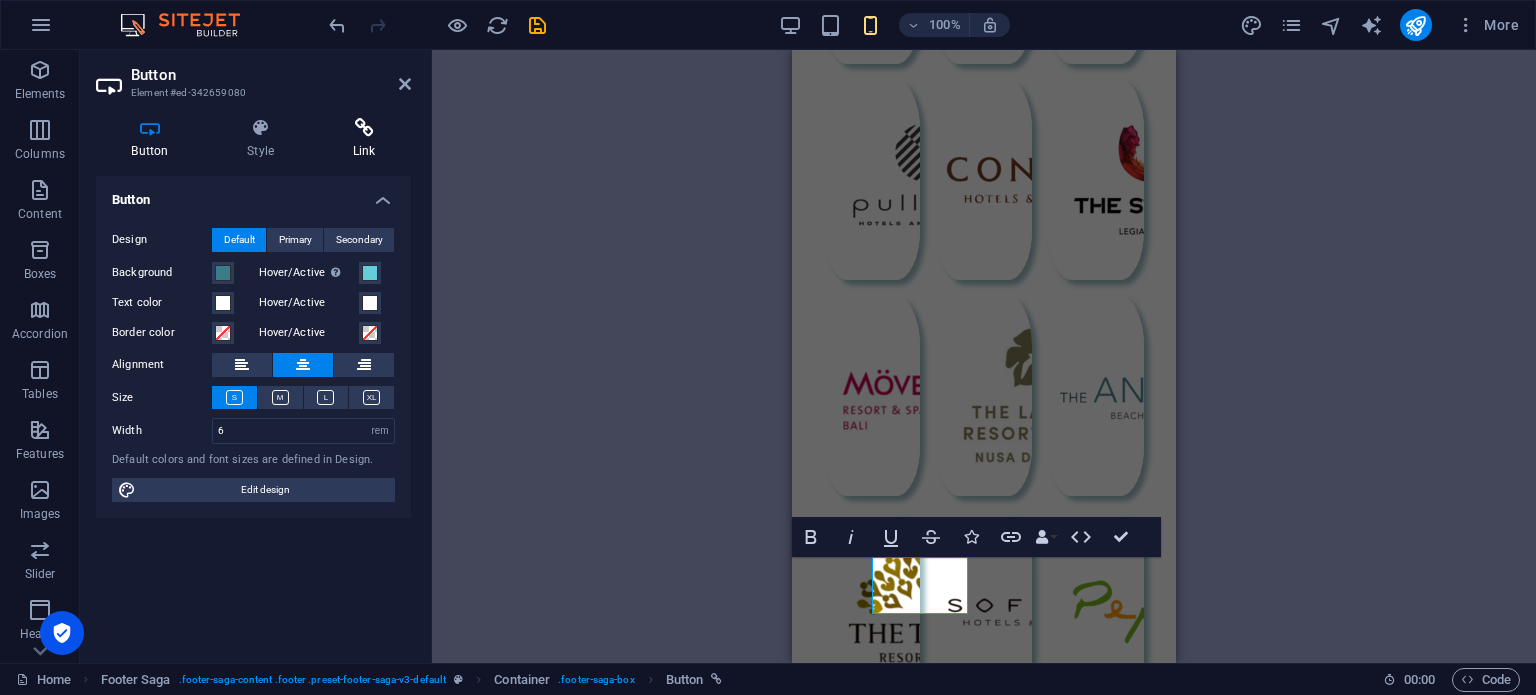 click at bounding box center [364, 128] 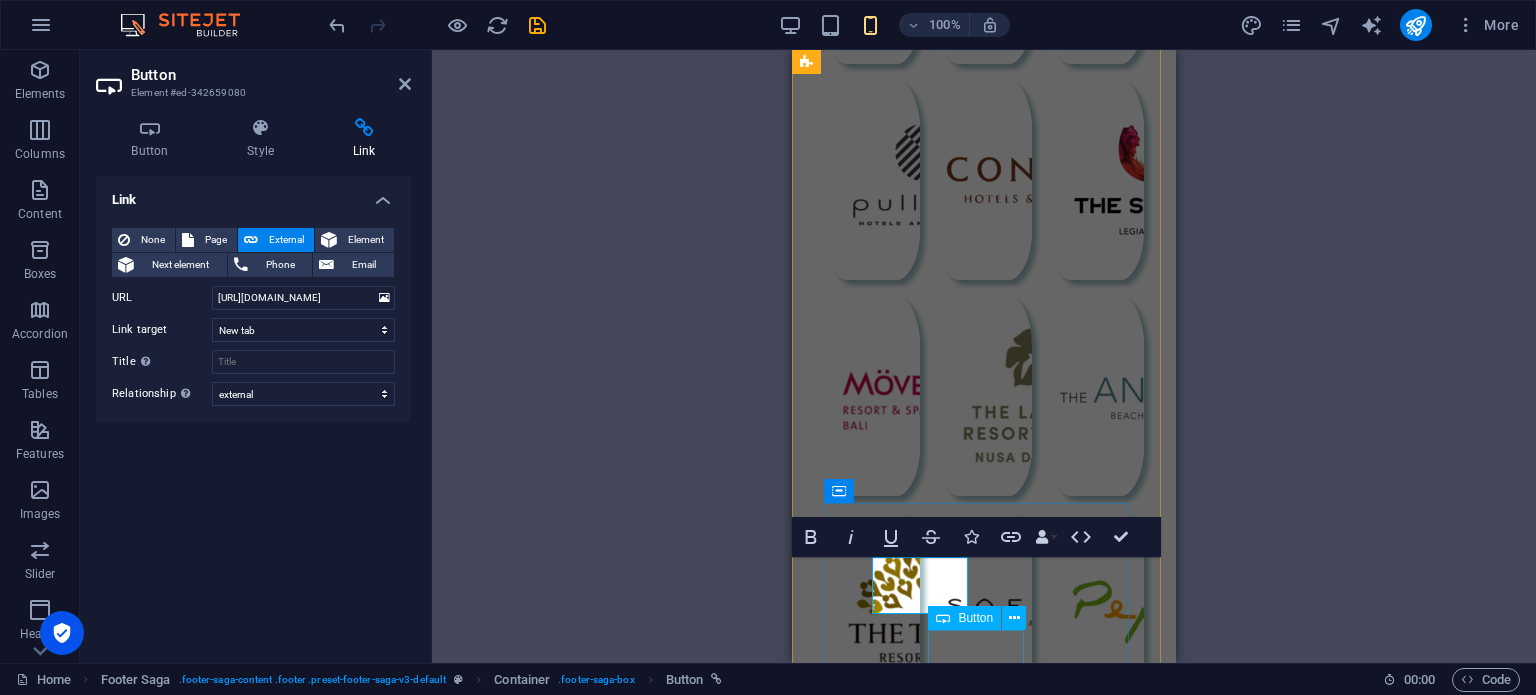 click on "TikTok" at bounding box center [984, 1878] 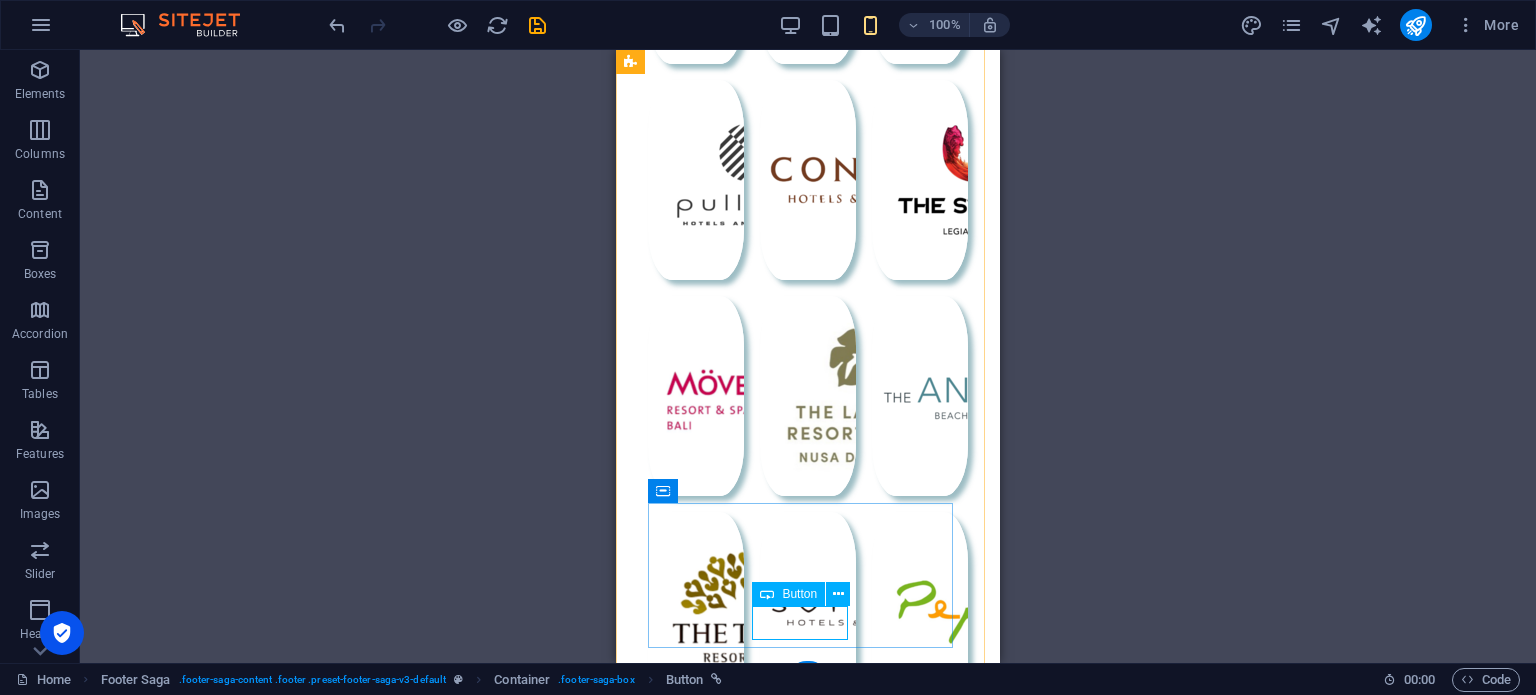 click on "TikTok" at bounding box center [808, 1854] 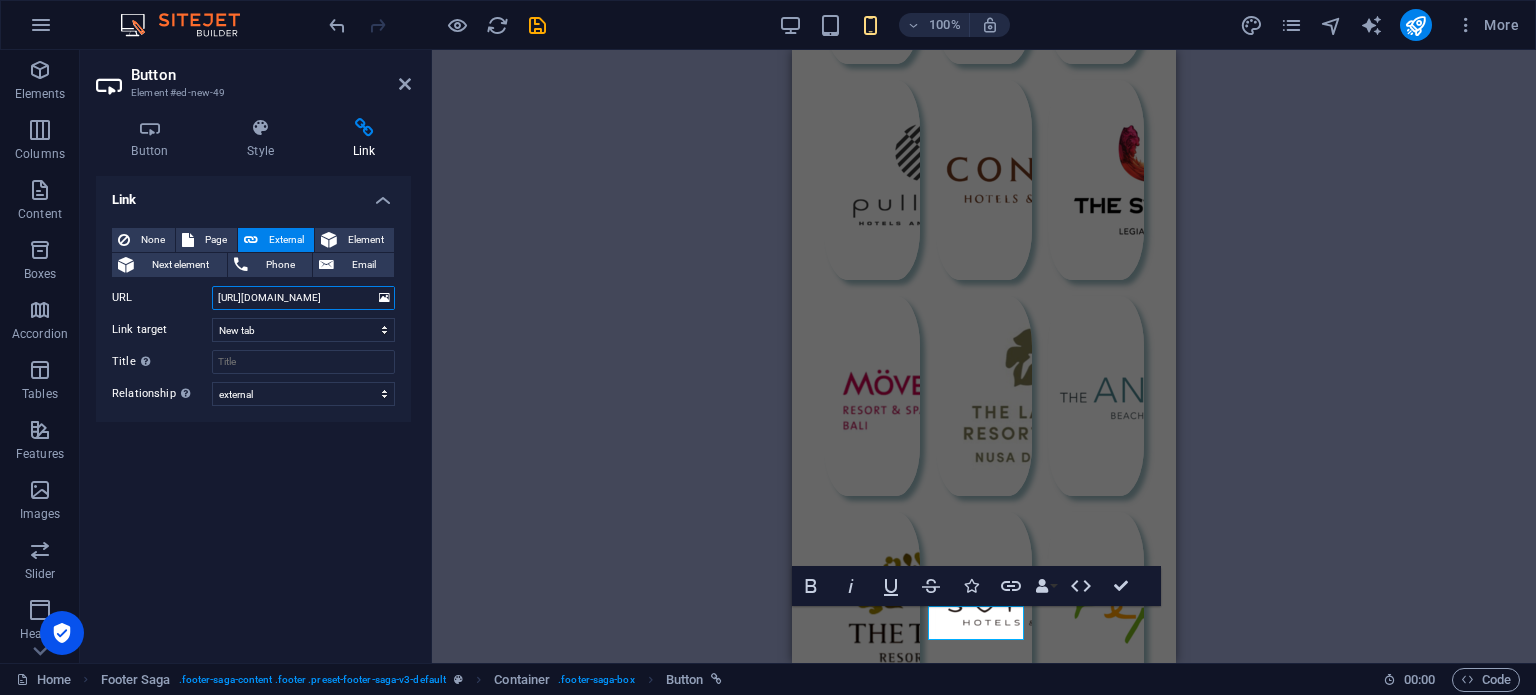 click on "[URL][DOMAIN_NAME]" at bounding box center (303, 298) 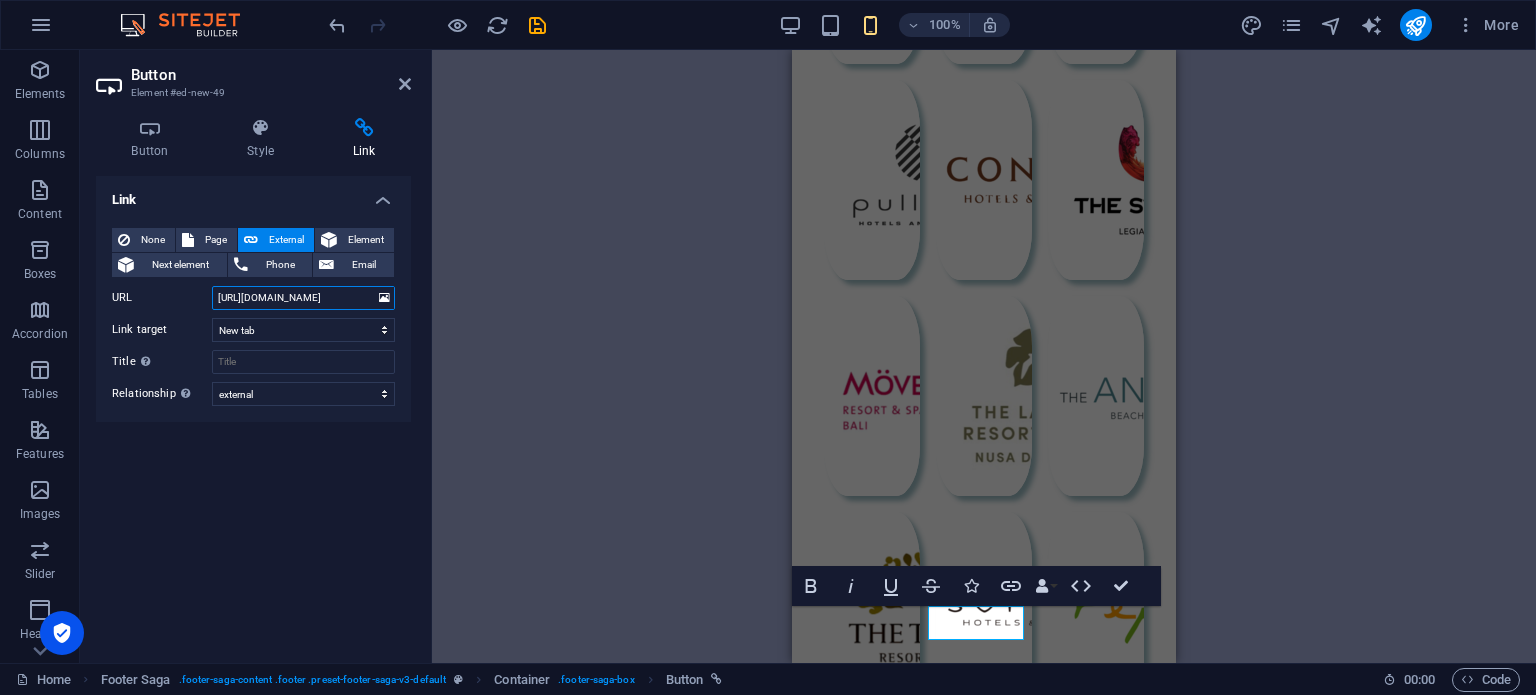 scroll, scrollTop: 0, scrollLeft: 49, axis: horizontal 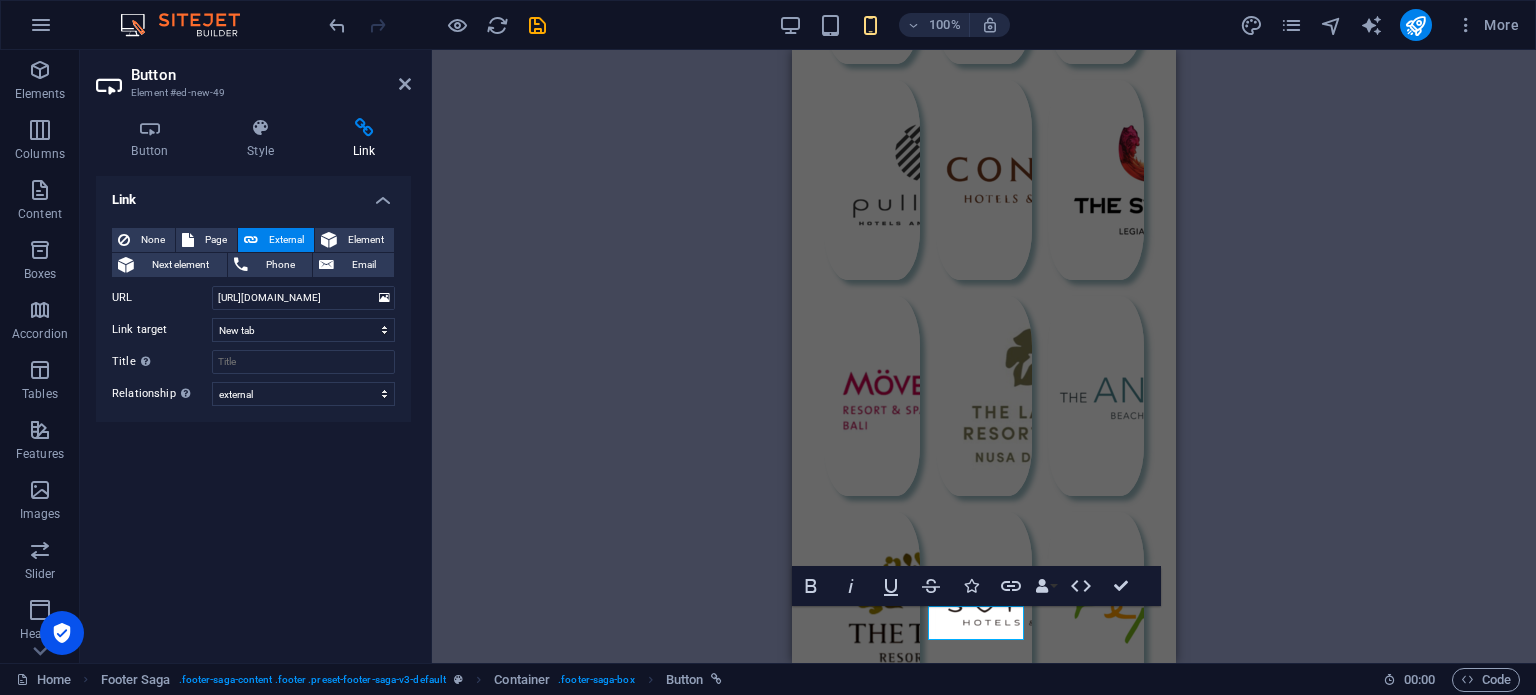 click on "URL" at bounding box center (162, 298) 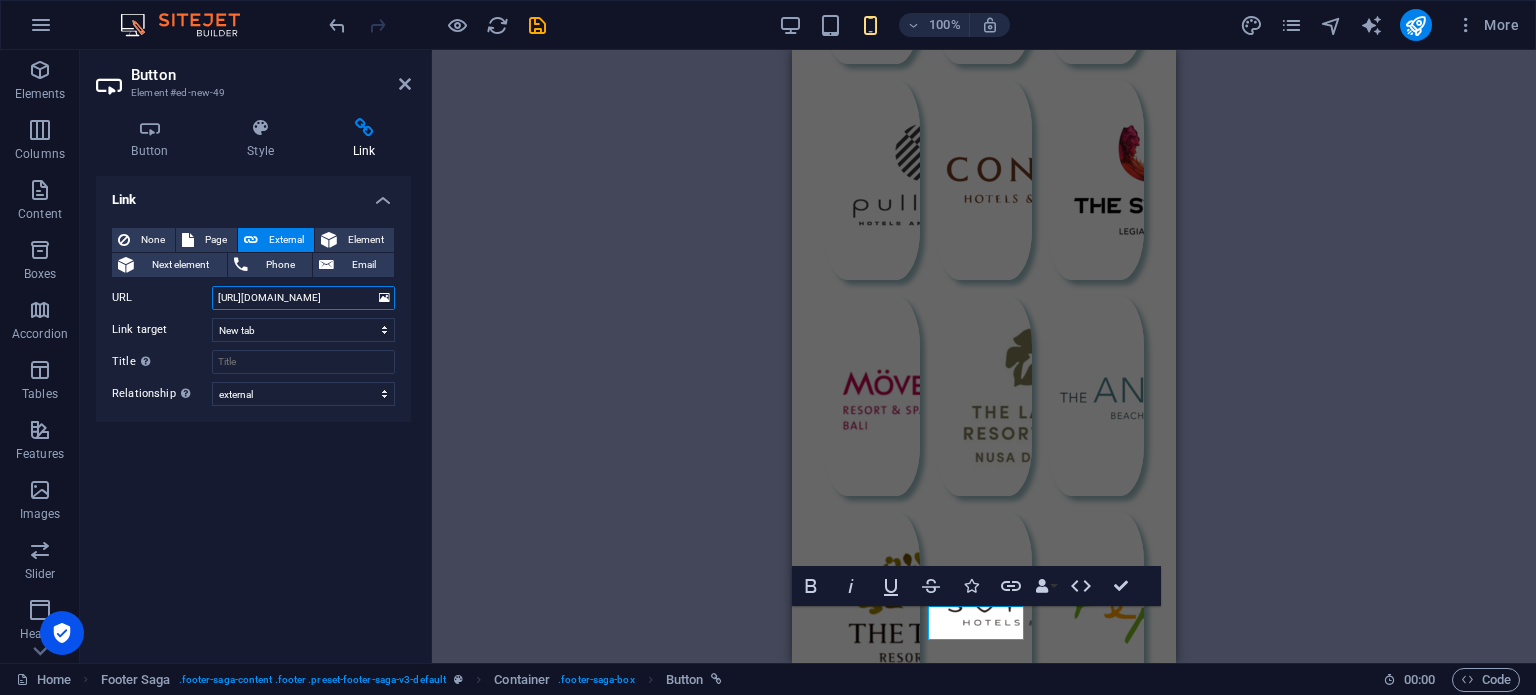 click on "[URL][DOMAIN_NAME]" at bounding box center [303, 298] 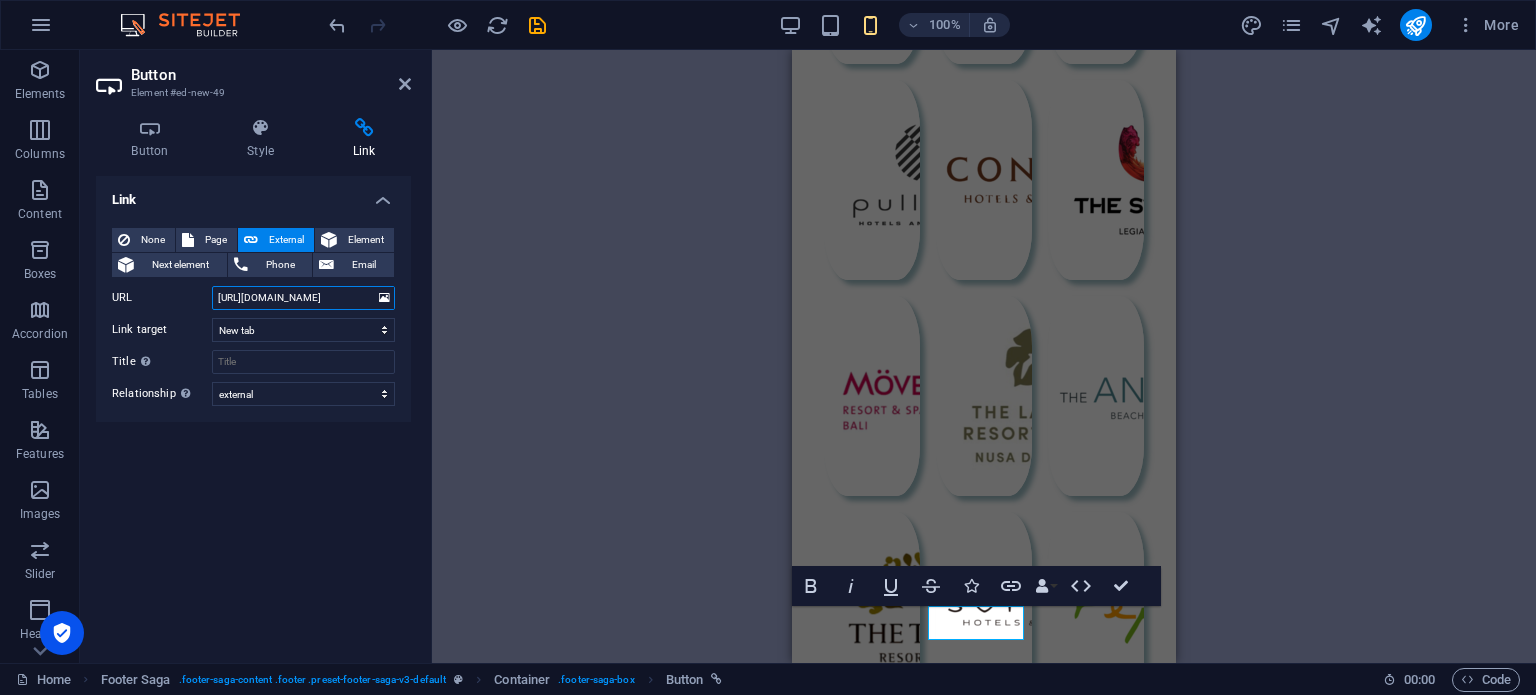 click on "[URL][DOMAIN_NAME]" at bounding box center [303, 298] 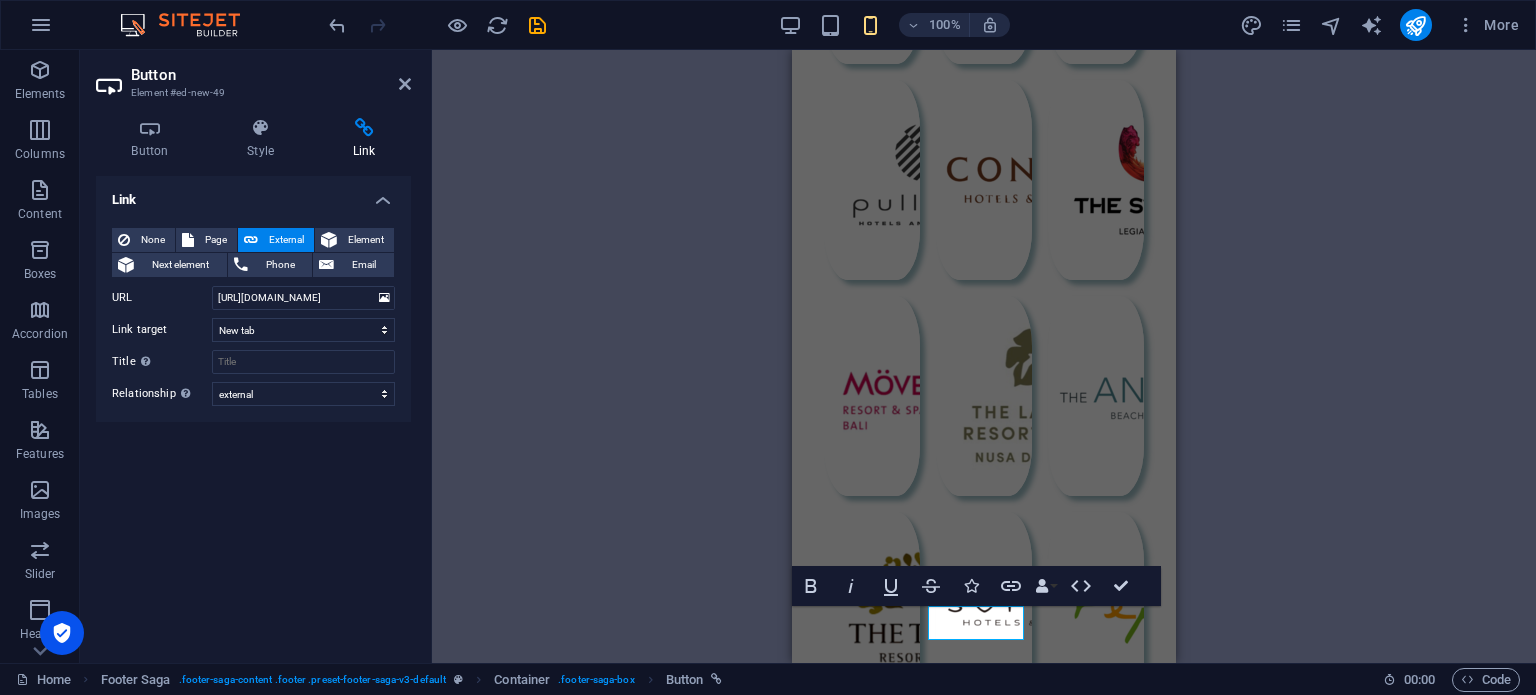 click on "Link None Page External Element Next element Phone Email Page Home Home Element
URL [URL][DOMAIN_NAME] Phone Email Link target New tab Same tab Overlay Title Additional link description, should not be the same as the link text. The title is most often shown as a tooltip text when the mouse moves over the element. Leave empty if uncertain. Relationship Sets the  relationship of this link to the link target . For example, the value "nofollow" instructs search engines not to follow the link. Can be left empty. alternate author bookmark external help license next nofollow noreferrer noopener prev search tag" at bounding box center (253, 411) 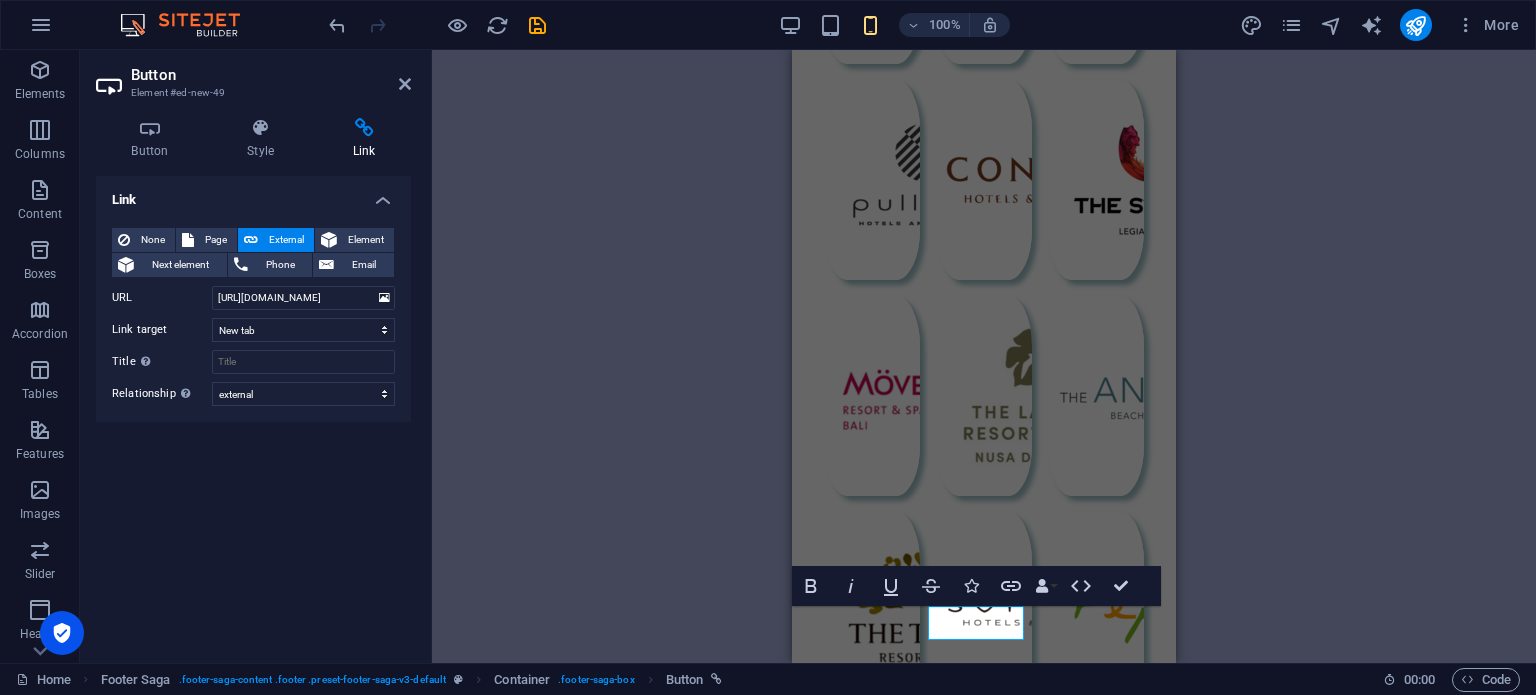 click on "Link None Page External Element Next element Phone Email Page Home Home Element
URL [URL][DOMAIN_NAME] Phone Email Link target New tab Same tab Overlay Title Additional link description, should not be the same as the link text. The title is most often shown as a tooltip text when the mouse moves over the element. Leave empty if uncertain. Relationship Sets the  relationship of this link to the link target . For example, the value "nofollow" instructs search engines not to follow the link. Can be left empty. alternate author bookmark external help license next nofollow noreferrer noopener prev search tag" at bounding box center (253, 411) 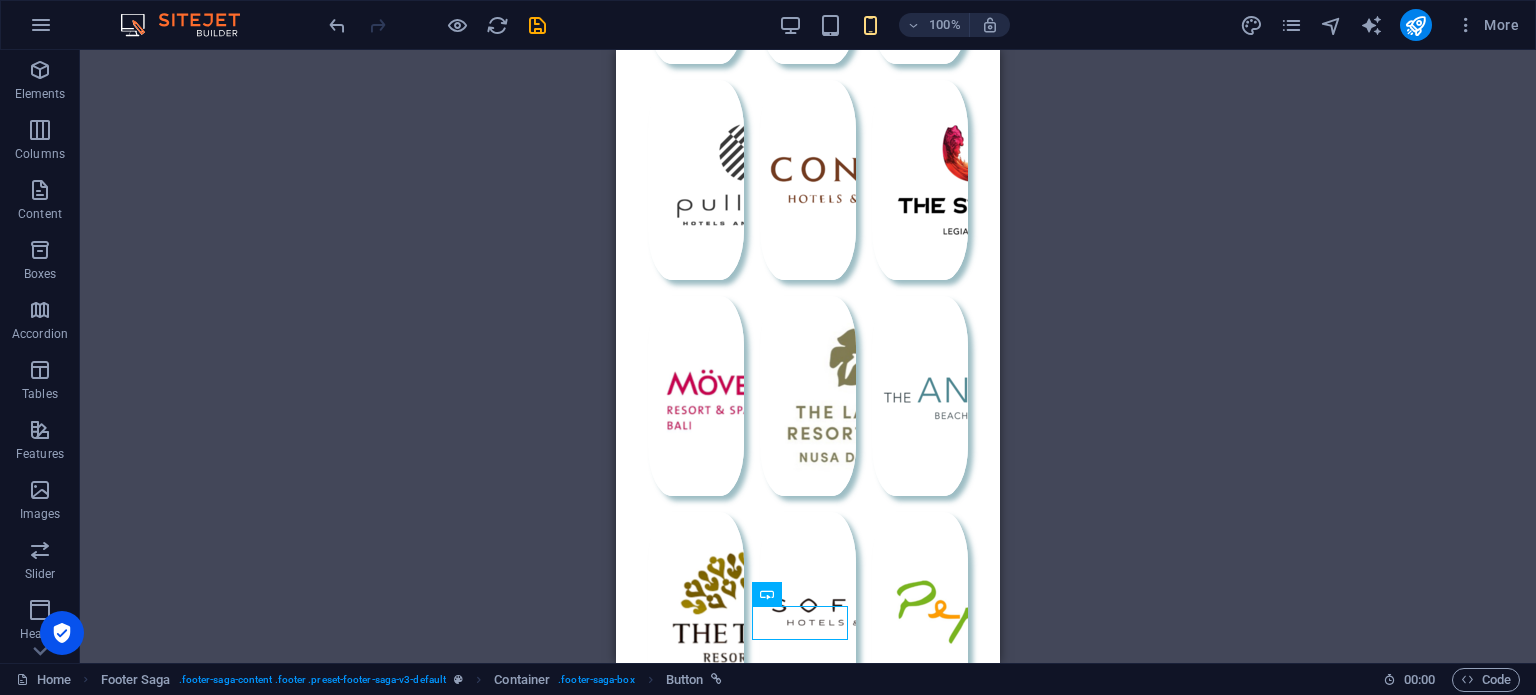 click on "H2   Text   Gallery   Gallery   Image slider   Image Slider   Spacer   Text   Text   Text   H2   Spacer   Text   Text   H2   Gallery   Gallery   Gallery   H2   Footer Saga   Container   H3   Container   Icon   Icon   Icon   Container   Button   Button   Button   Icon   Container   Spacer   Spacer   Container   Map   Container   Container   Text   Container   Container   H3" at bounding box center (808, 356) 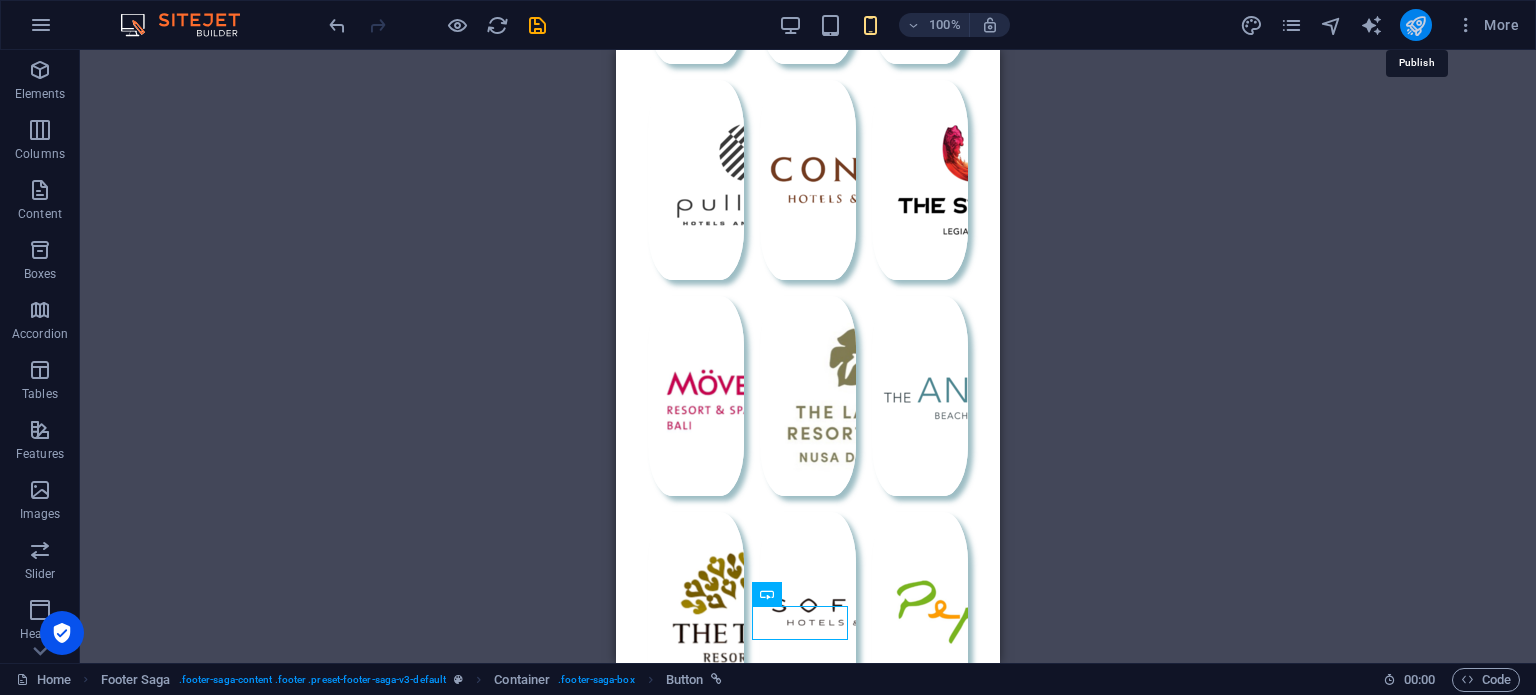 click at bounding box center [1415, 25] 